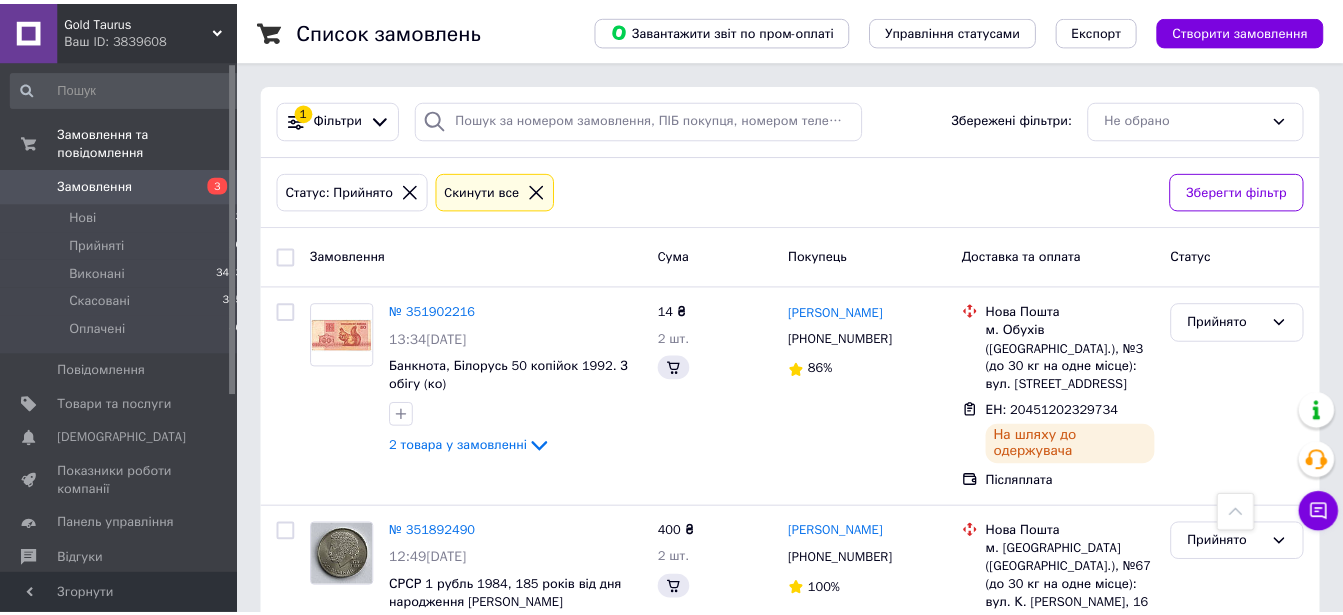 scroll, scrollTop: 2550, scrollLeft: 0, axis: vertical 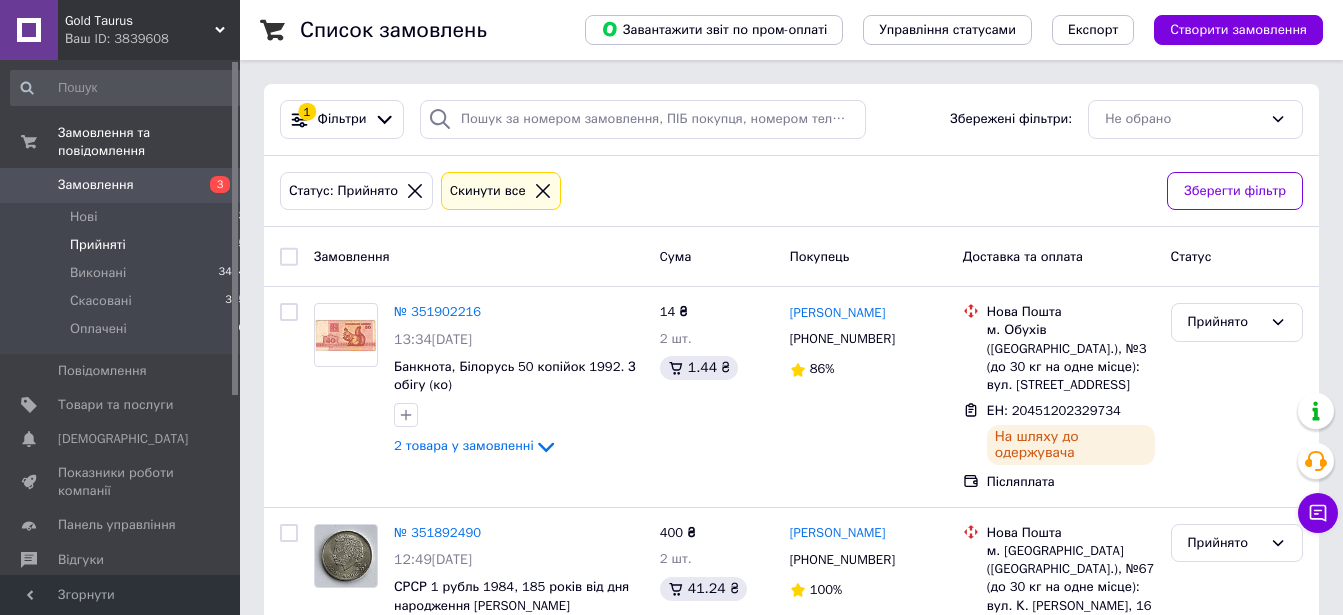 click on "Замовлення" at bounding box center [96, 185] 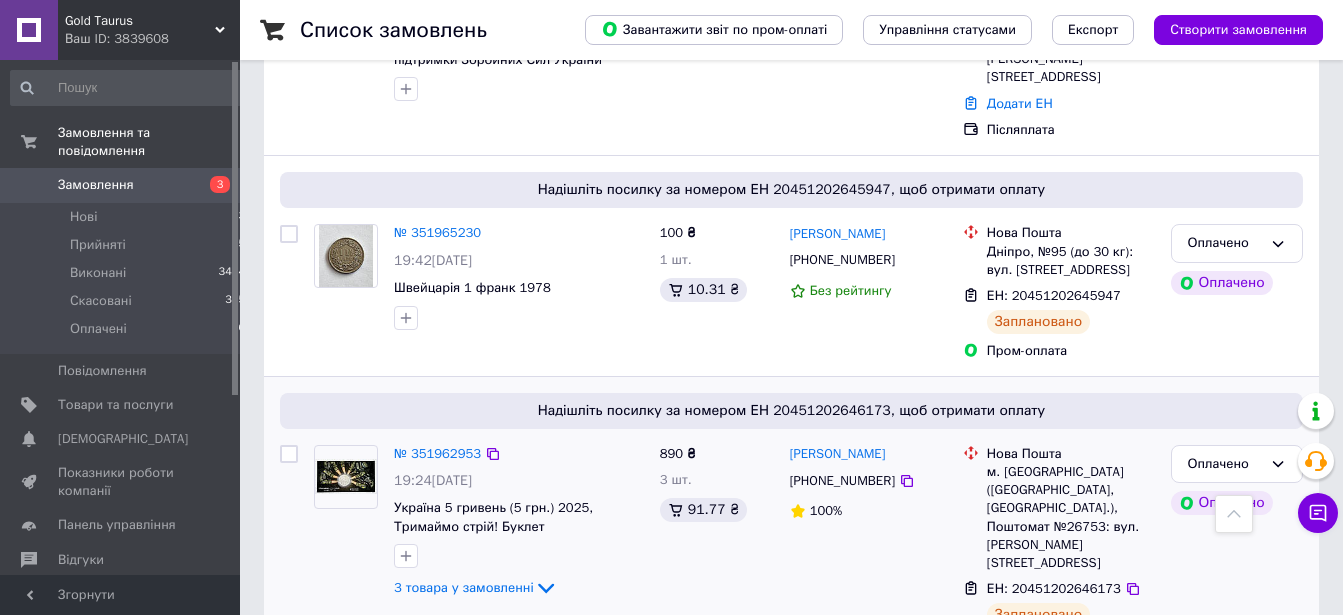 scroll, scrollTop: 816, scrollLeft: 0, axis: vertical 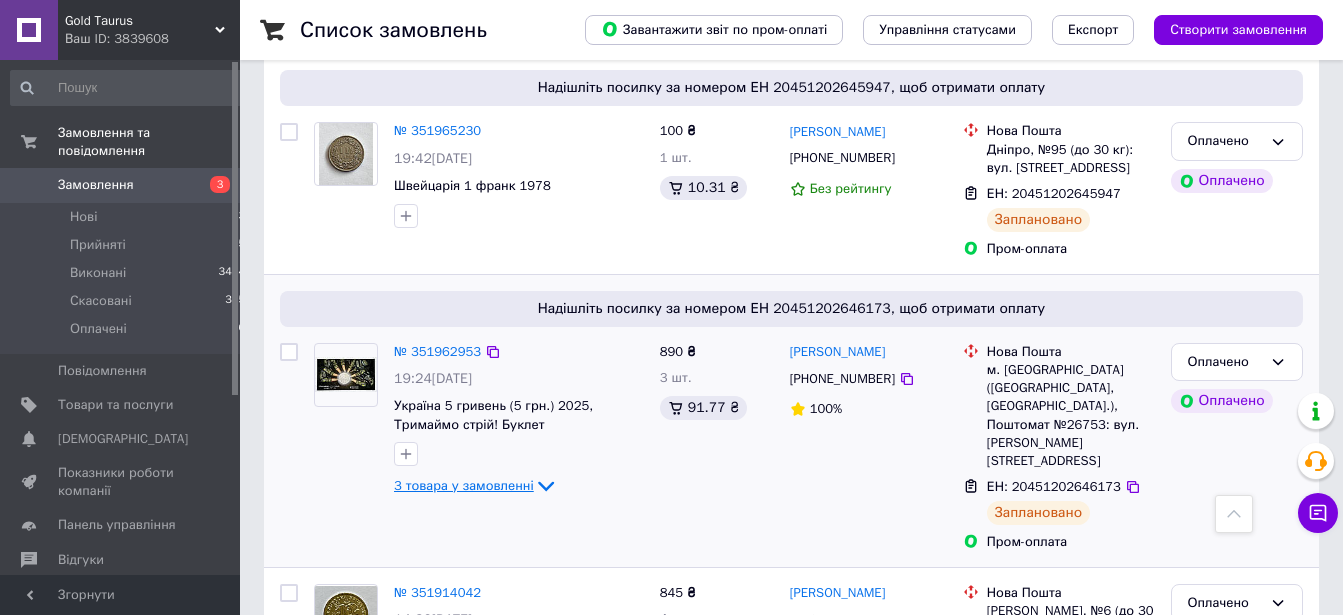 click 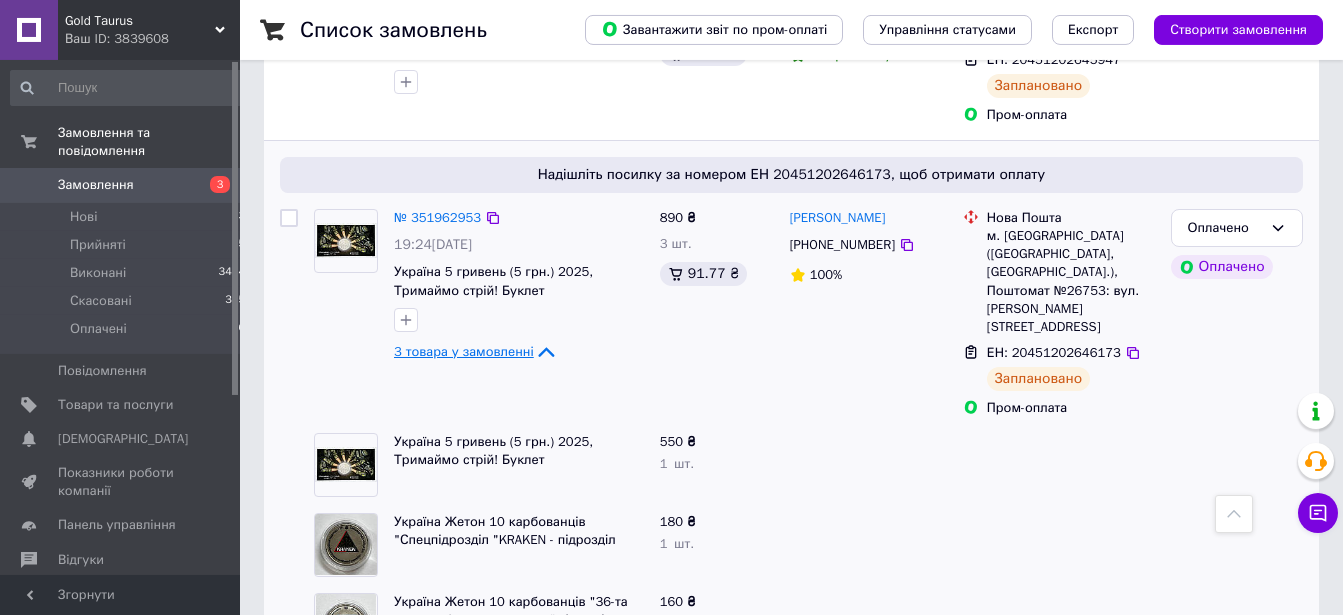 scroll, scrollTop: 1020, scrollLeft: 0, axis: vertical 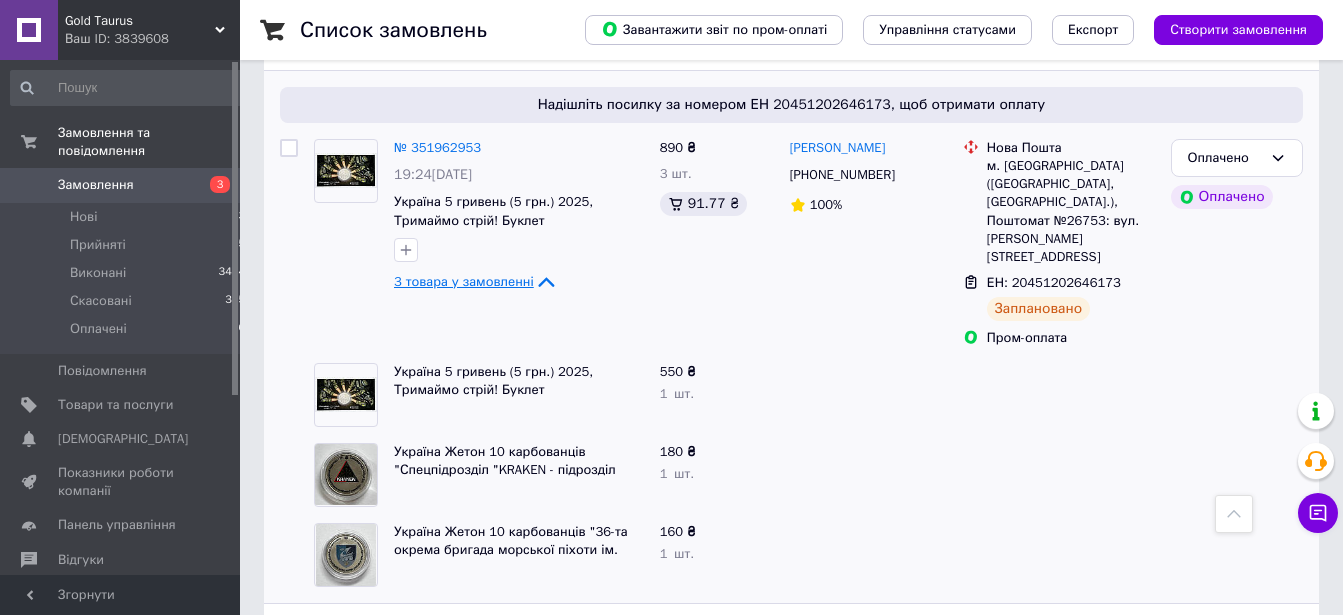 click 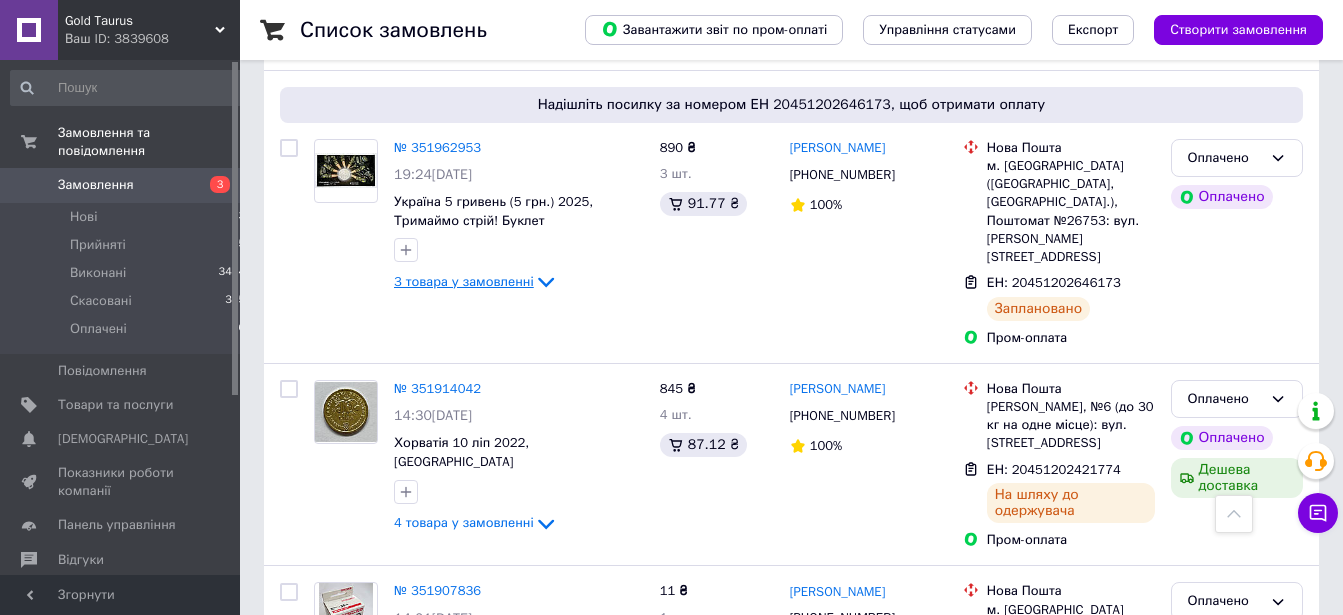 click 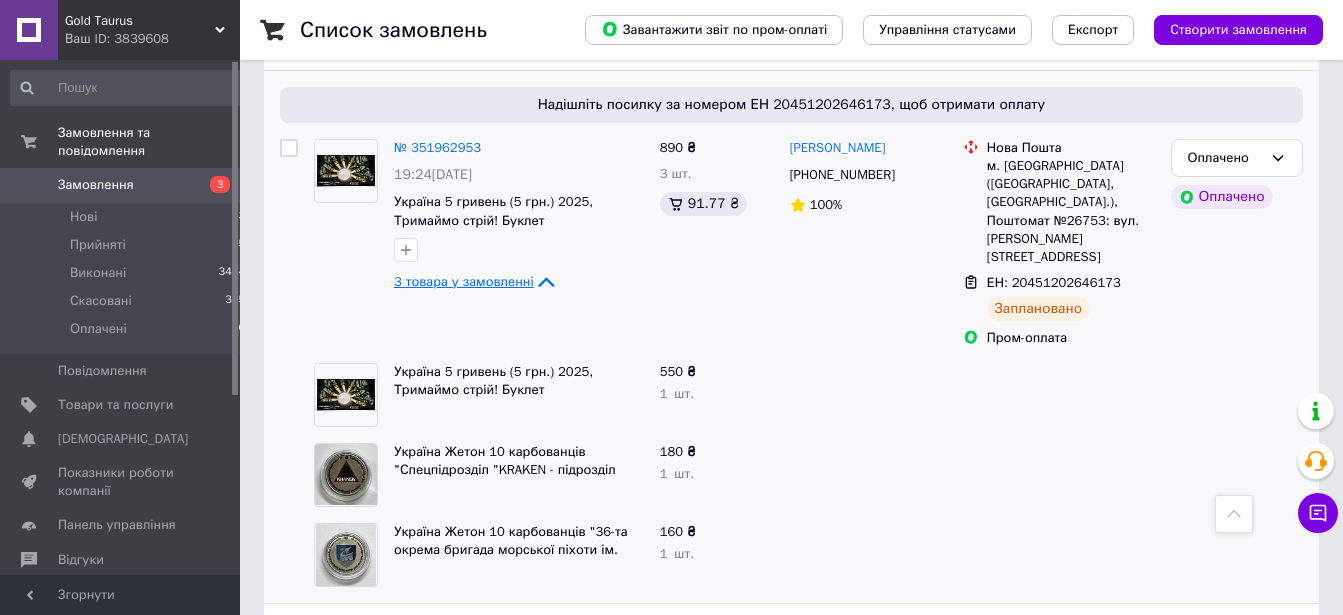 click 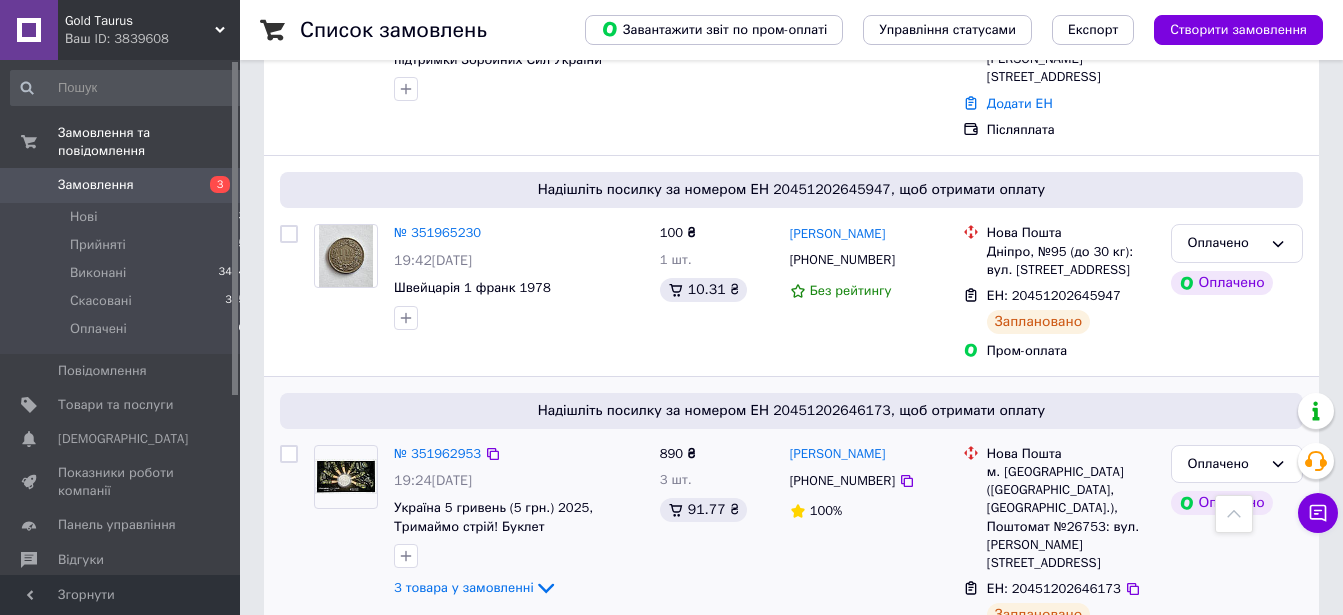 scroll, scrollTop: 612, scrollLeft: 0, axis: vertical 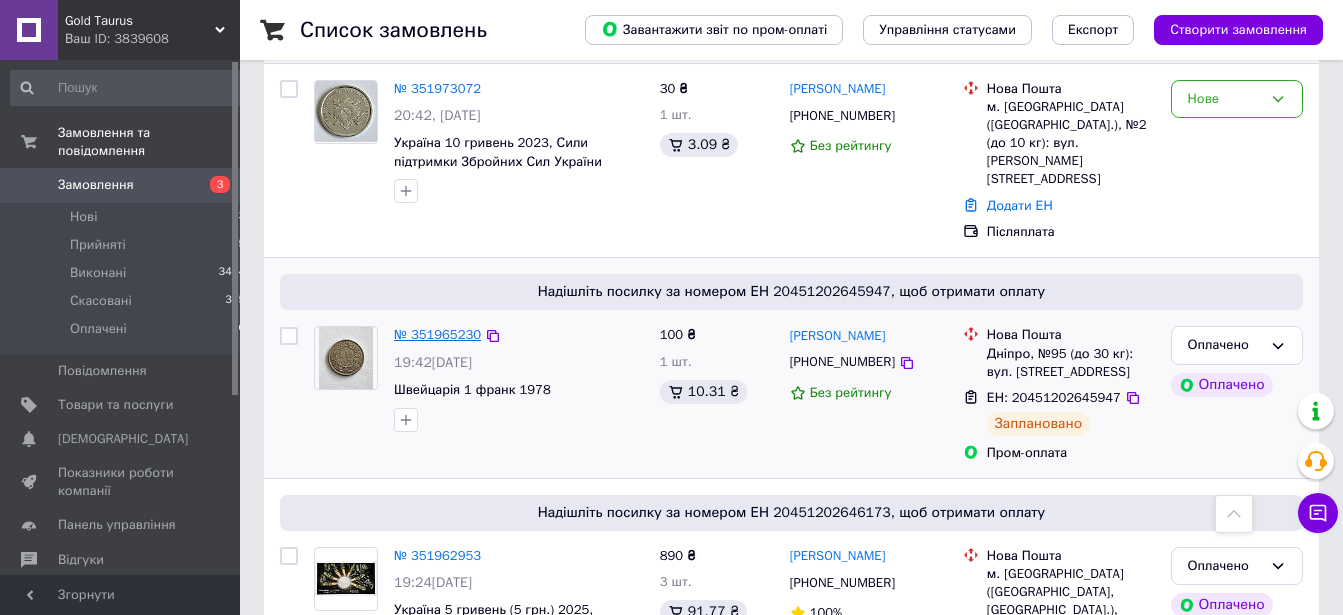 click on "№ 351965230" at bounding box center [437, 334] 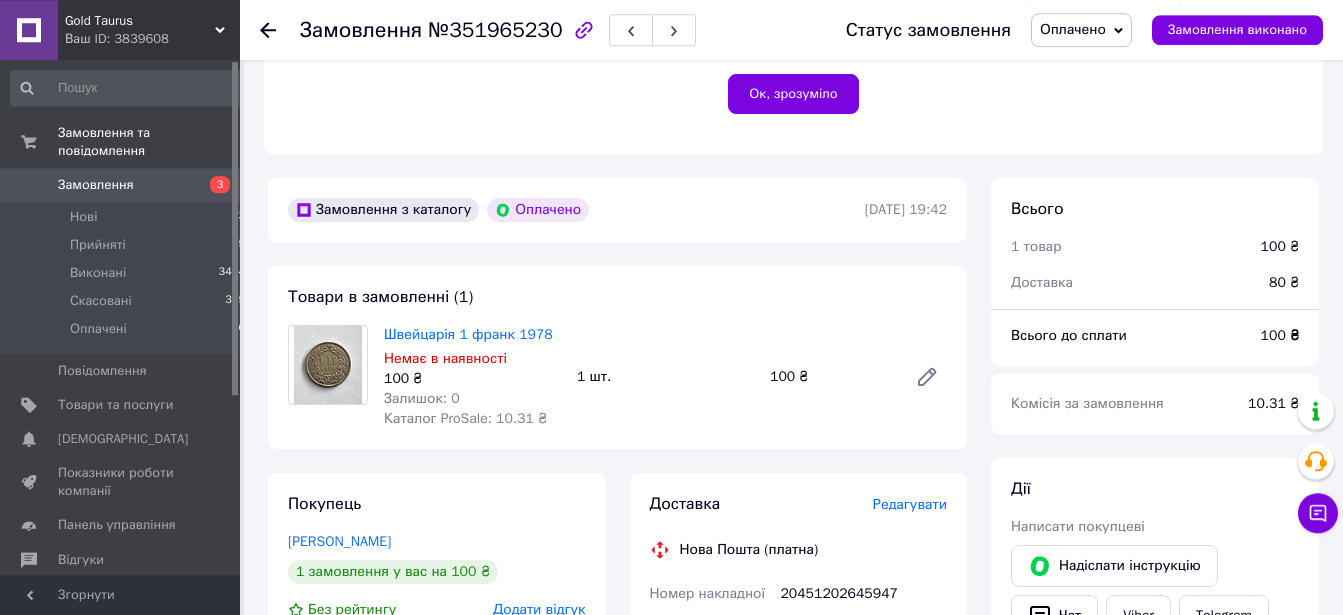 scroll, scrollTop: 510, scrollLeft: 0, axis: vertical 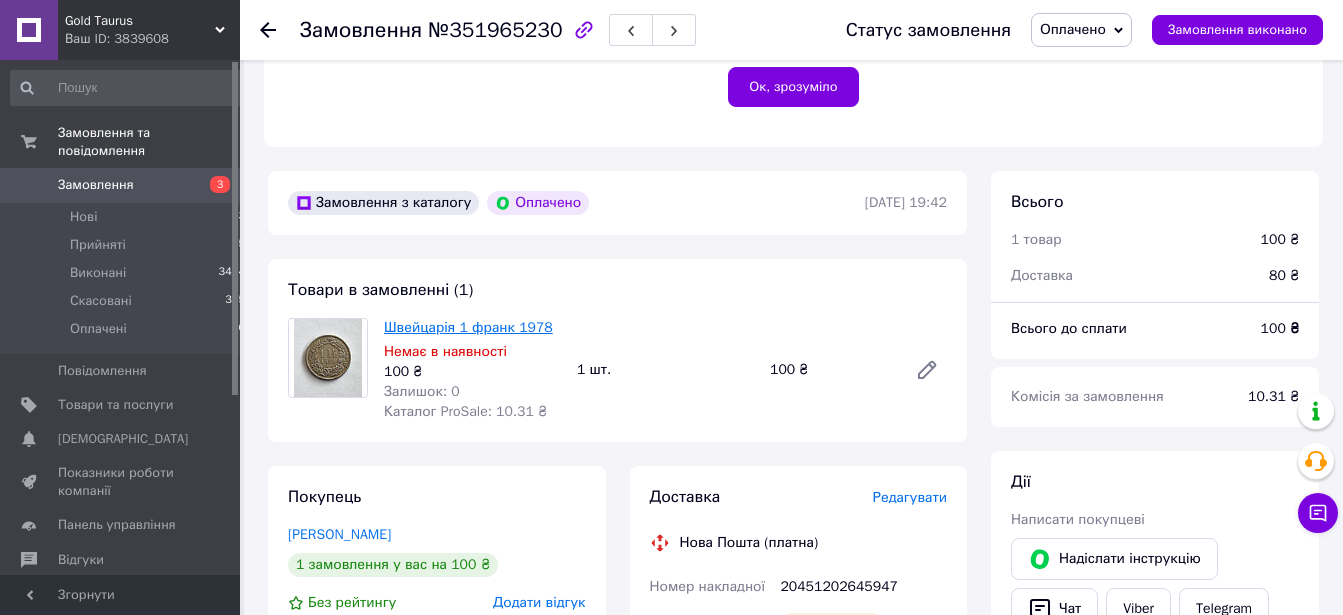click on "Швейцарія 1 франк 1978" at bounding box center [468, 327] 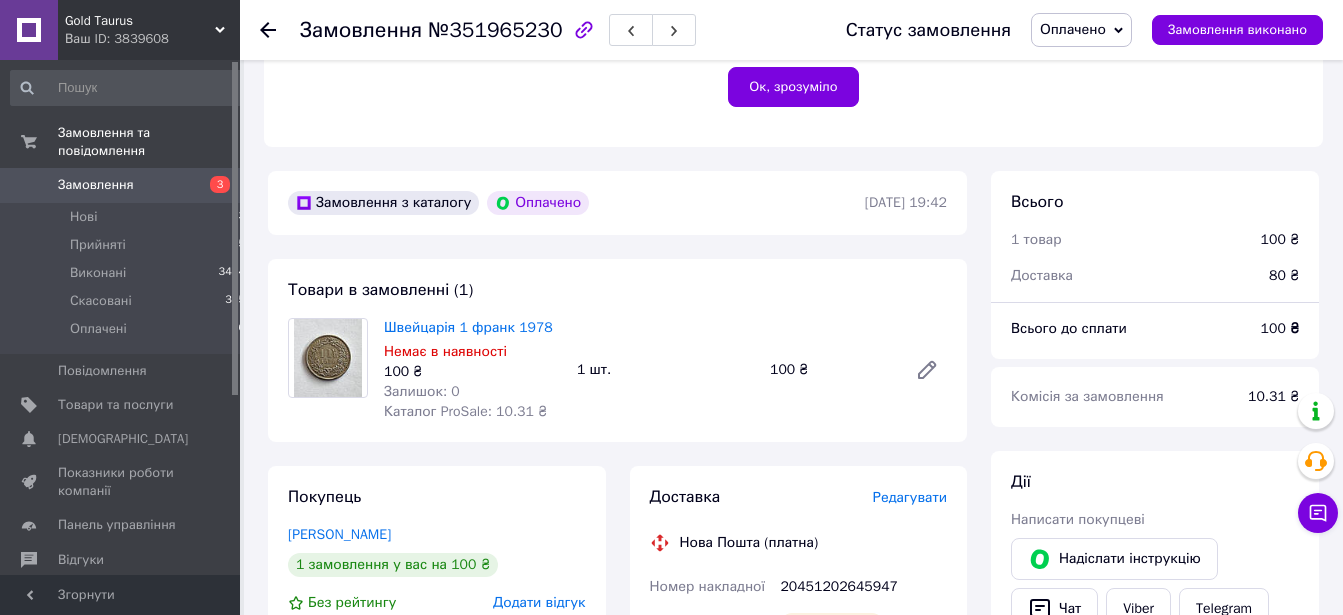 click 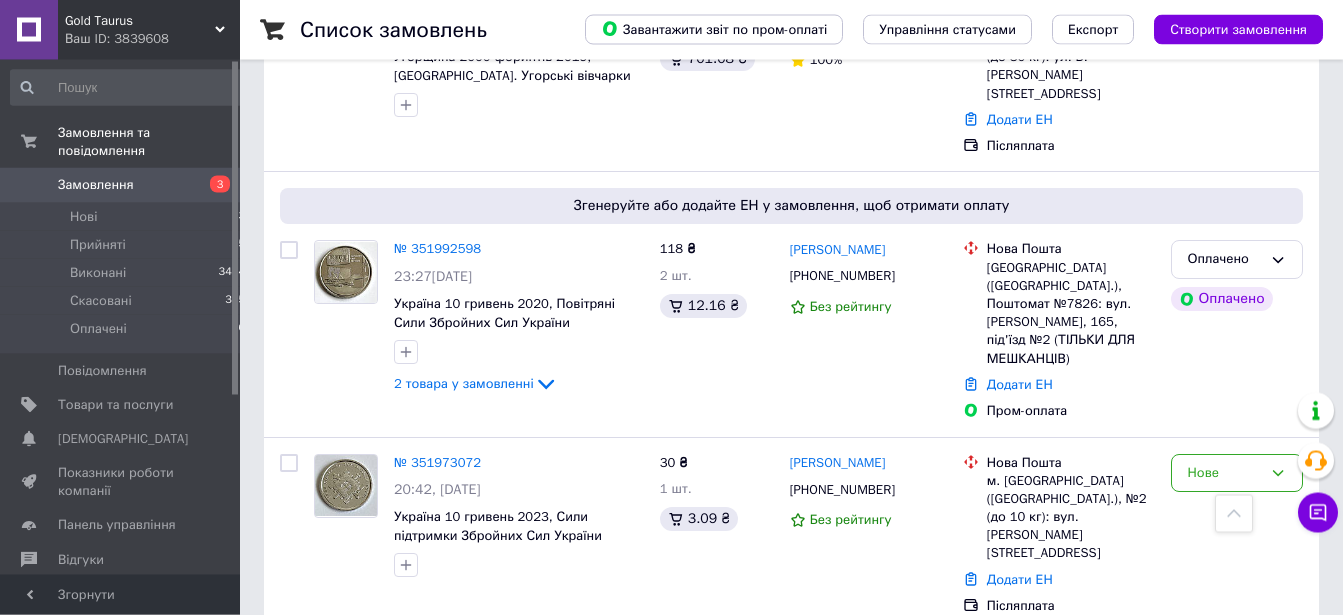 scroll, scrollTop: 204, scrollLeft: 0, axis: vertical 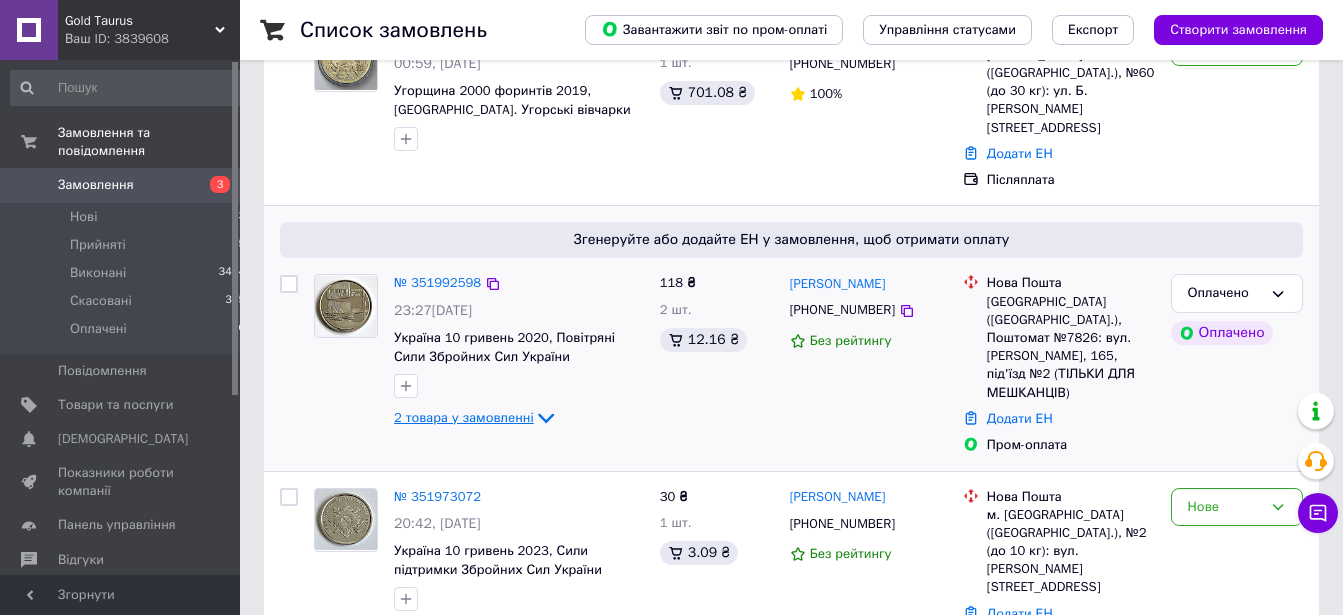 click 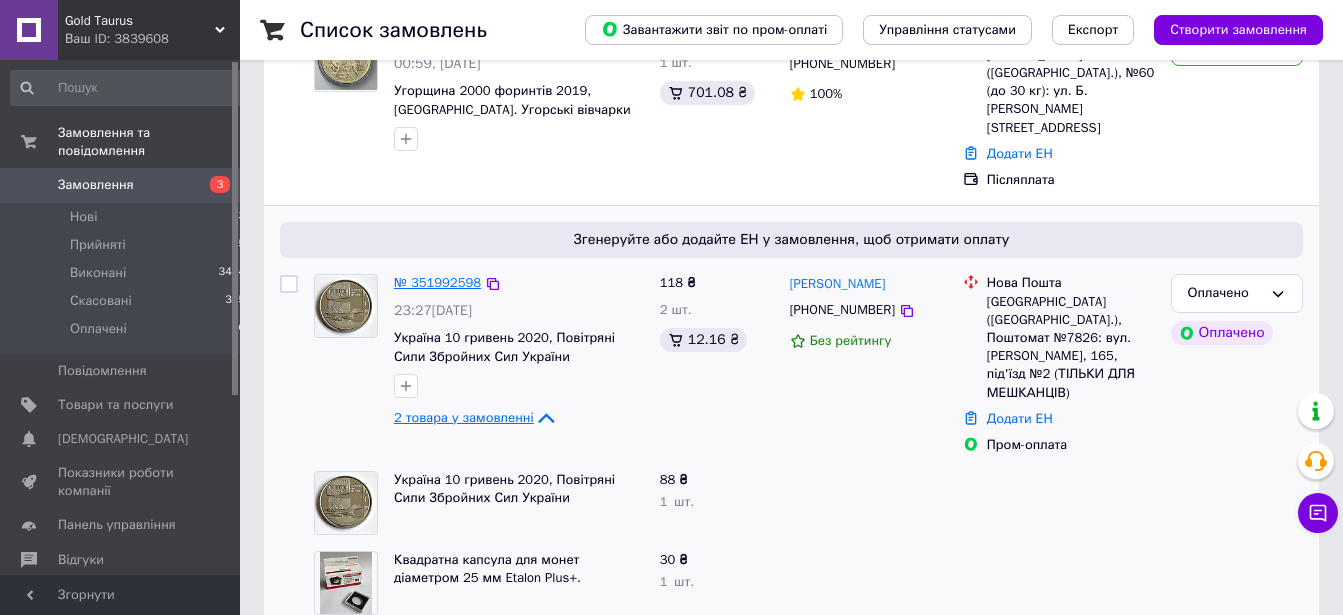 click on "№ 351992598" at bounding box center [437, 282] 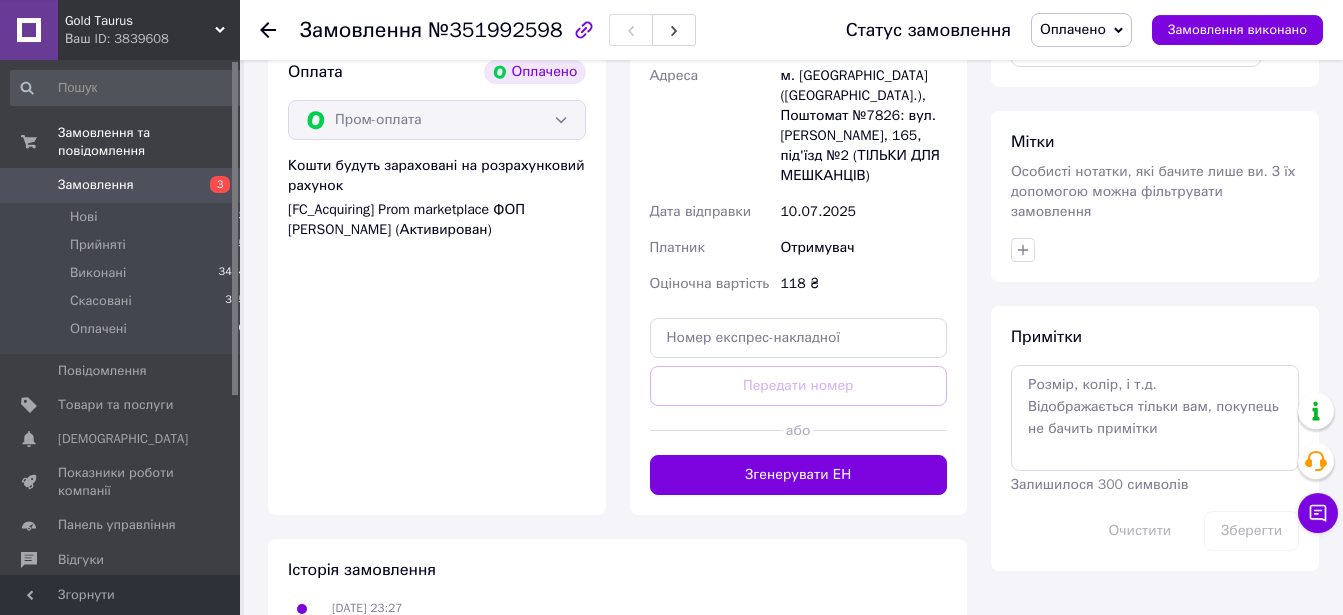 scroll, scrollTop: 1485, scrollLeft: 0, axis: vertical 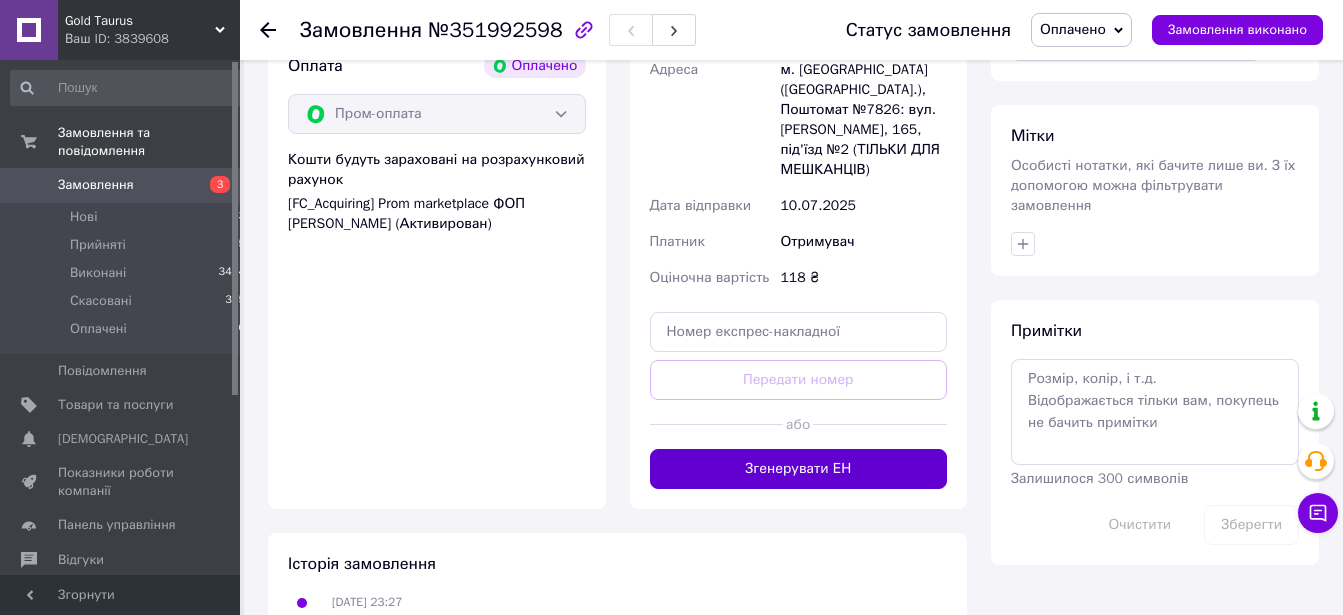 click on "Згенерувати ЕН" at bounding box center [799, 469] 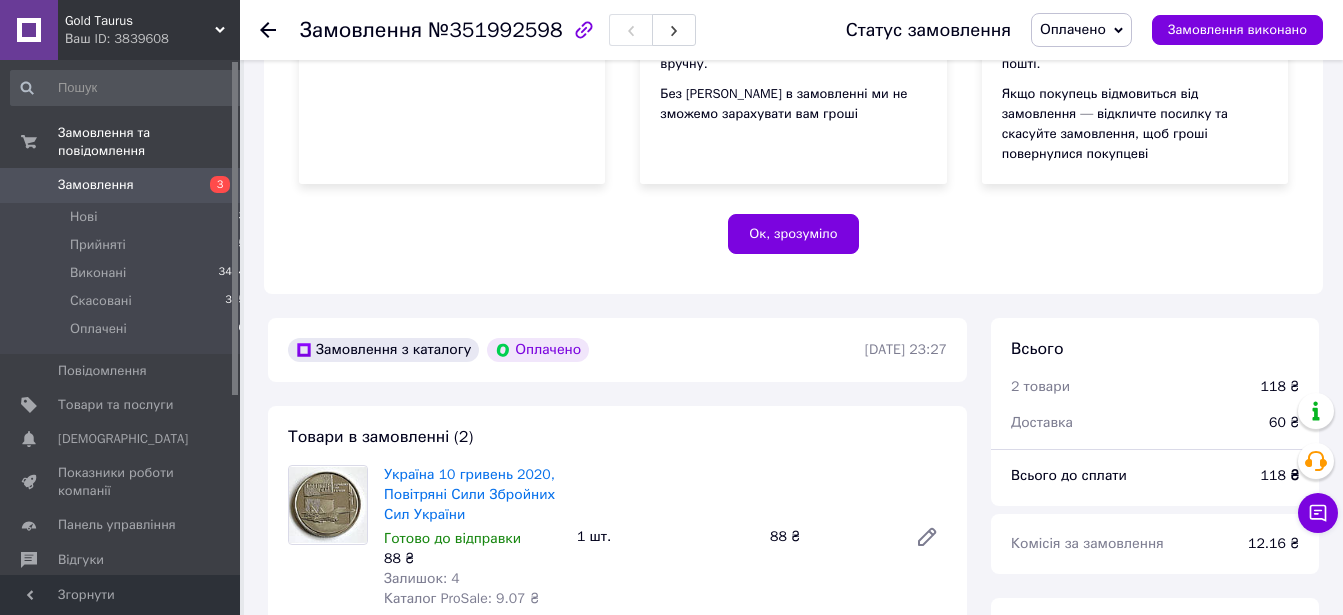 scroll, scrollTop: 57, scrollLeft: 0, axis: vertical 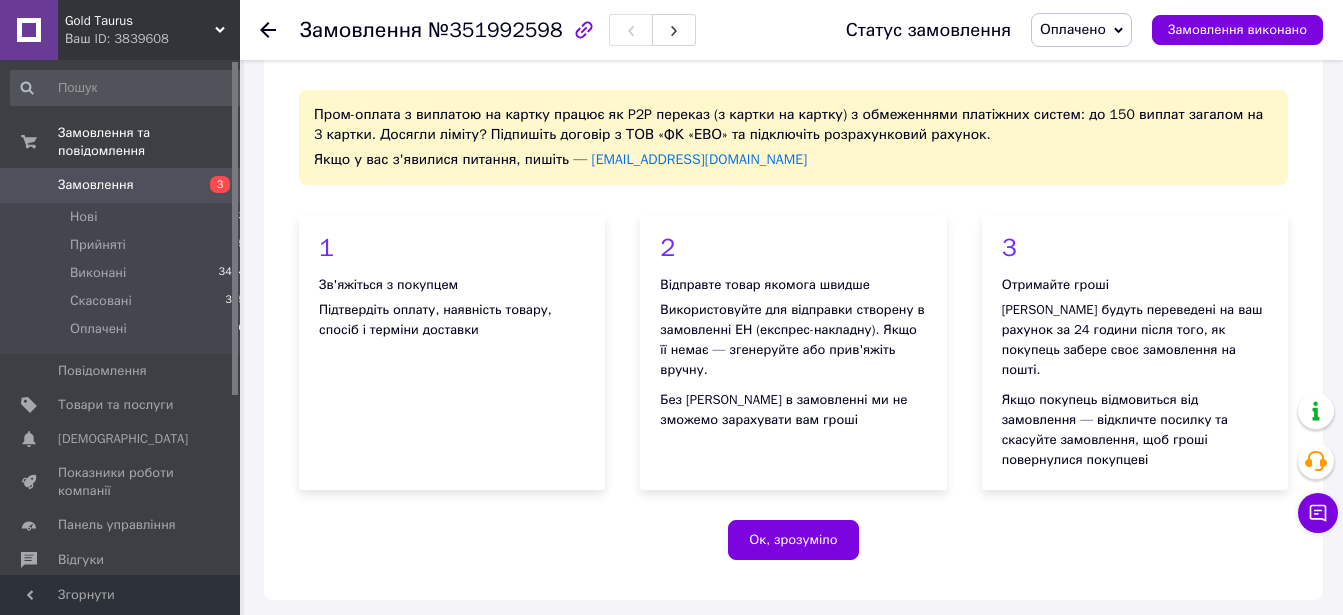 click 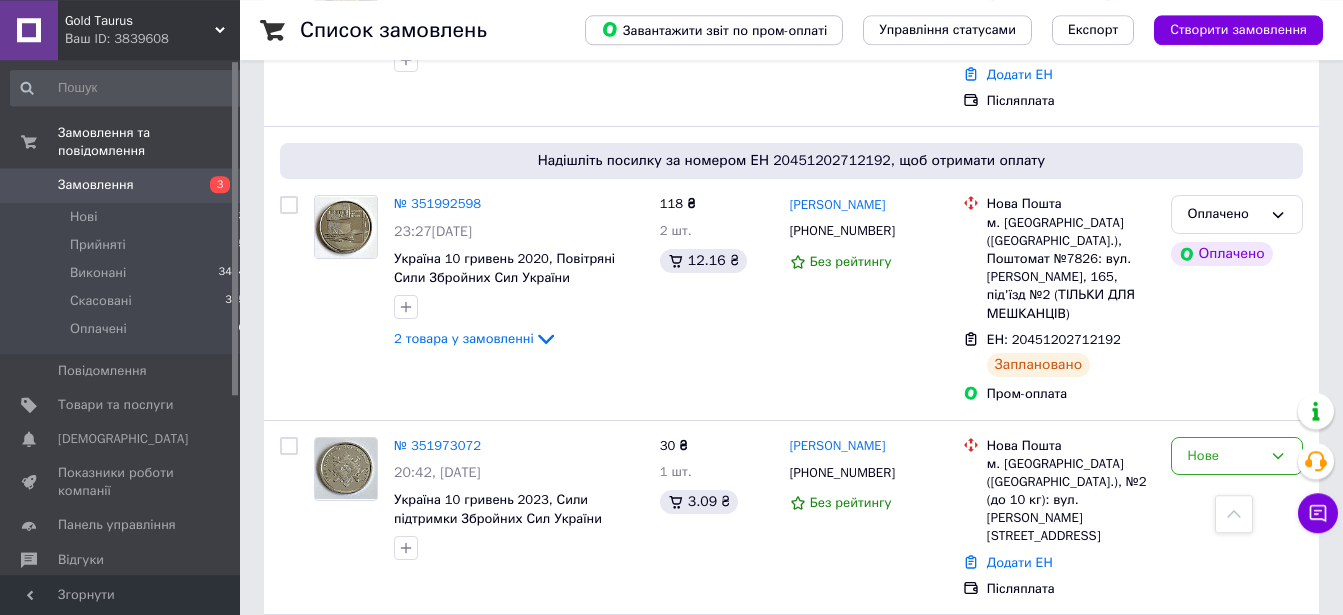 scroll, scrollTop: 0, scrollLeft: 0, axis: both 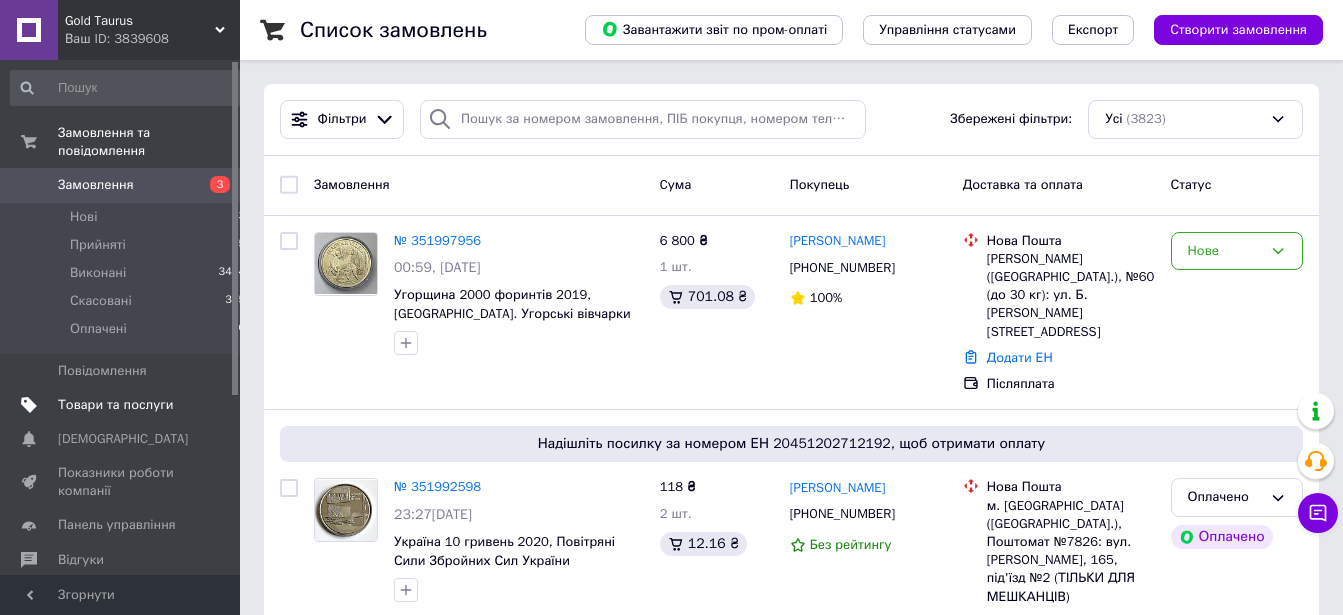 click on "Товари та послуги" at bounding box center [115, 405] 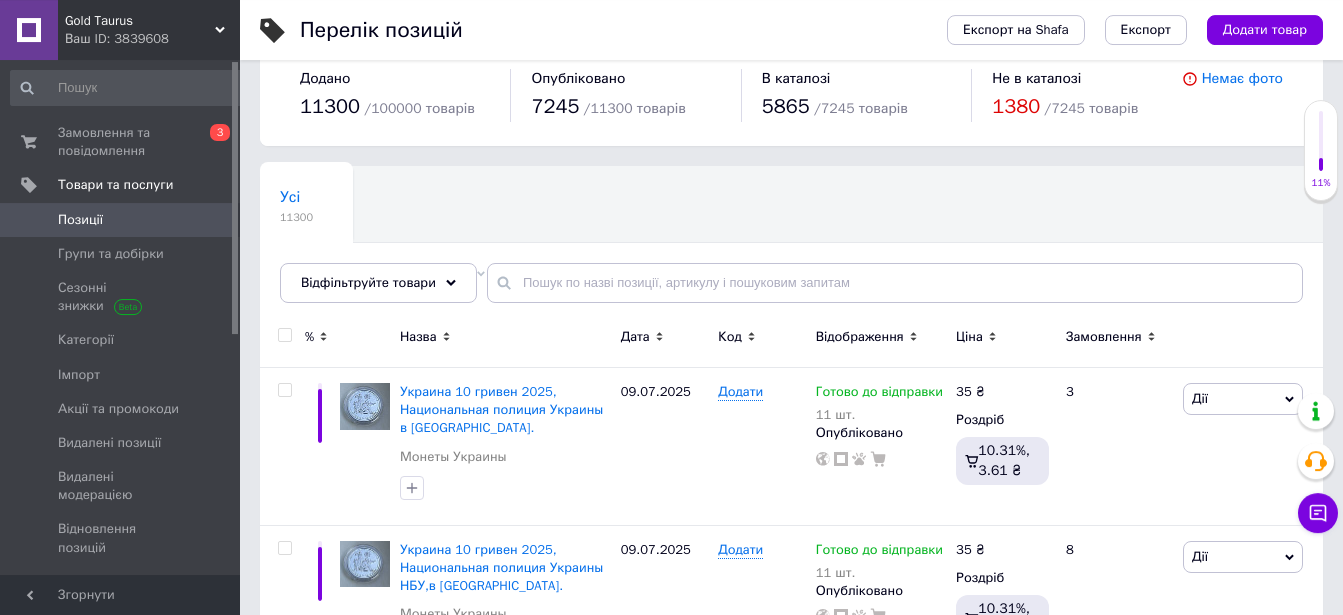 scroll, scrollTop: 0, scrollLeft: 0, axis: both 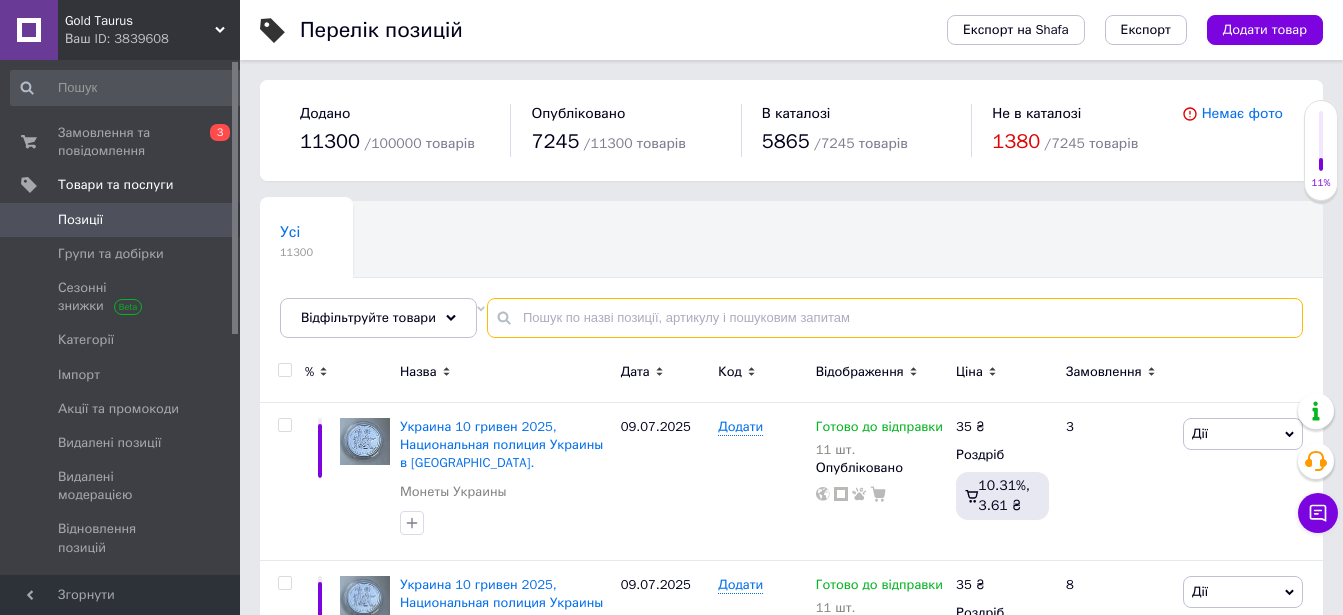 click at bounding box center [895, 318] 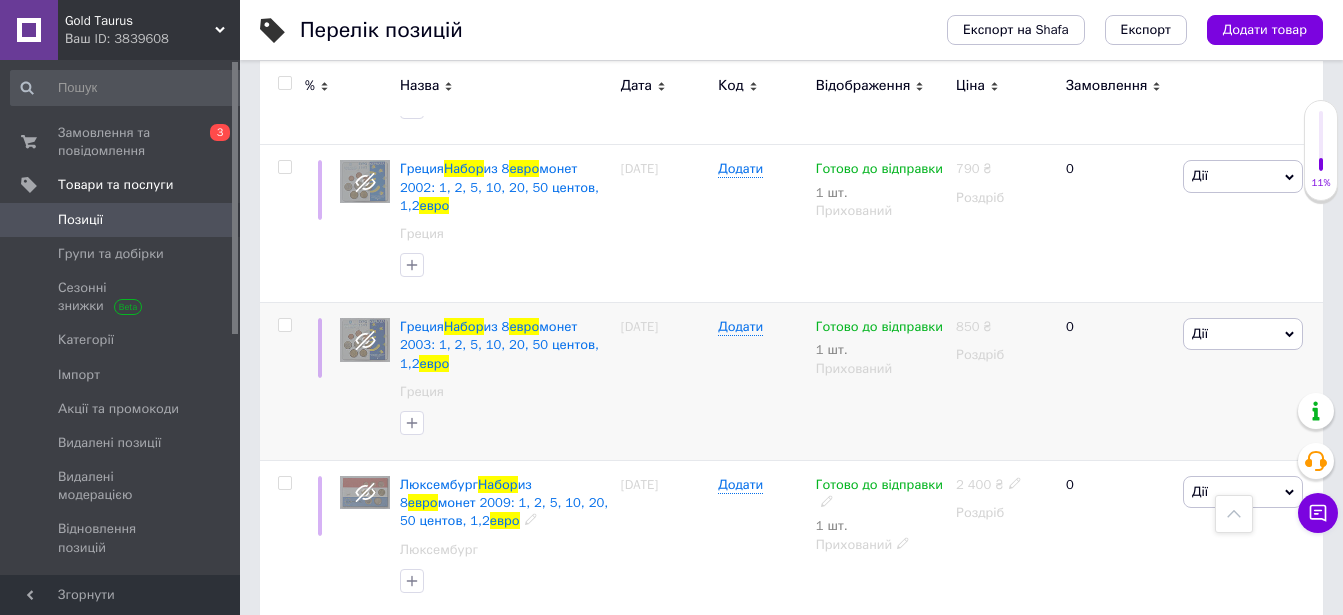 scroll, scrollTop: 4182, scrollLeft: 0, axis: vertical 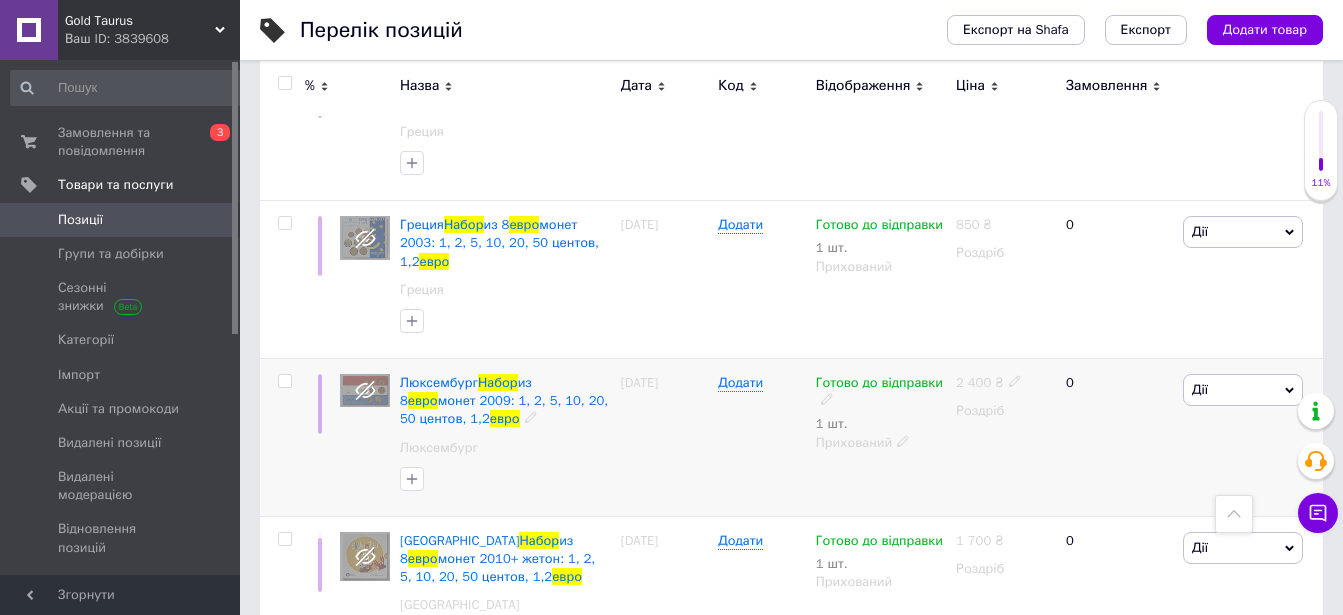 type on "набор евро" 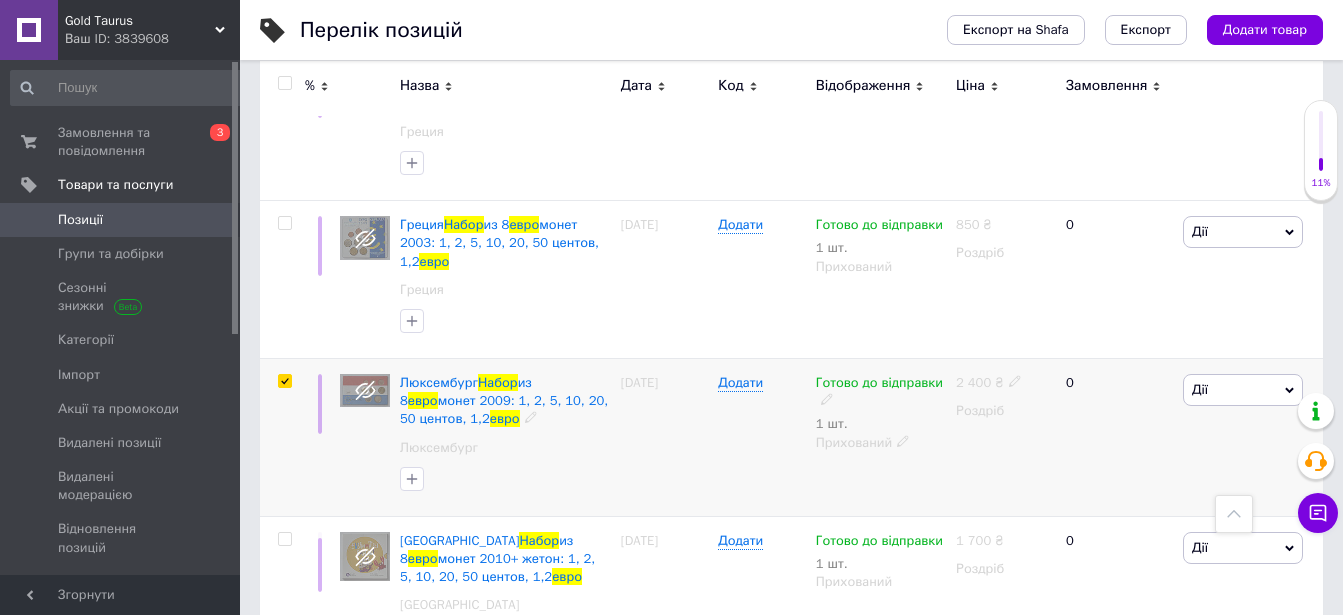 checkbox on "true" 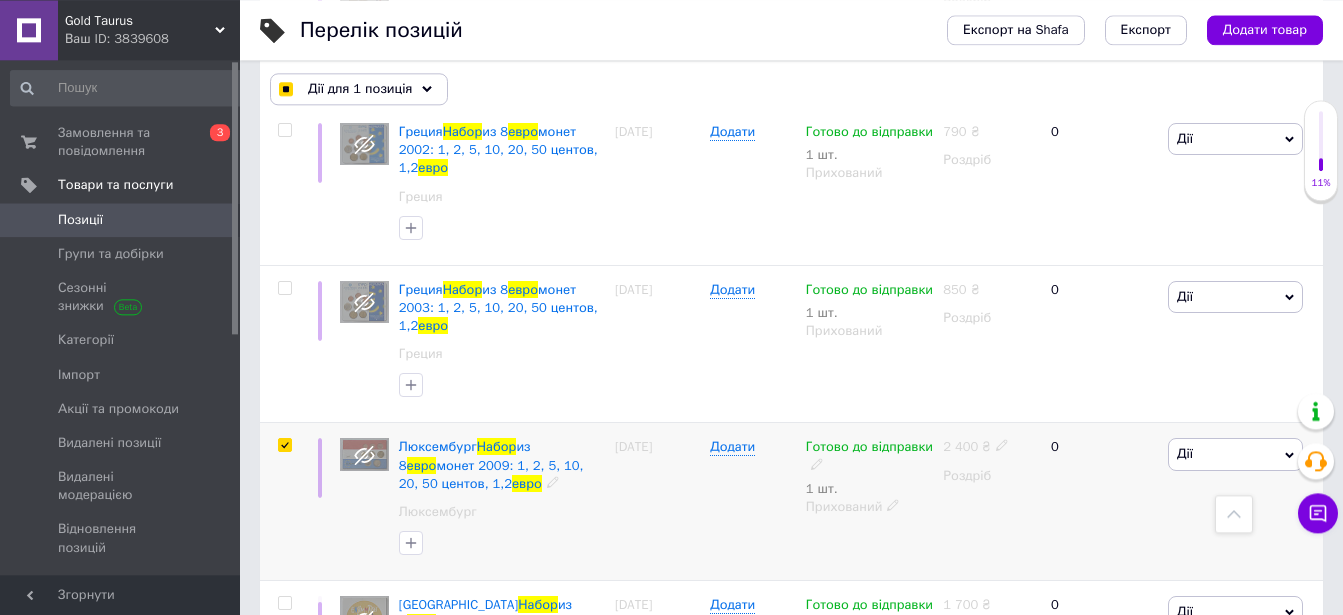 scroll, scrollTop: 4079, scrollLeft: 0, axis: vertical 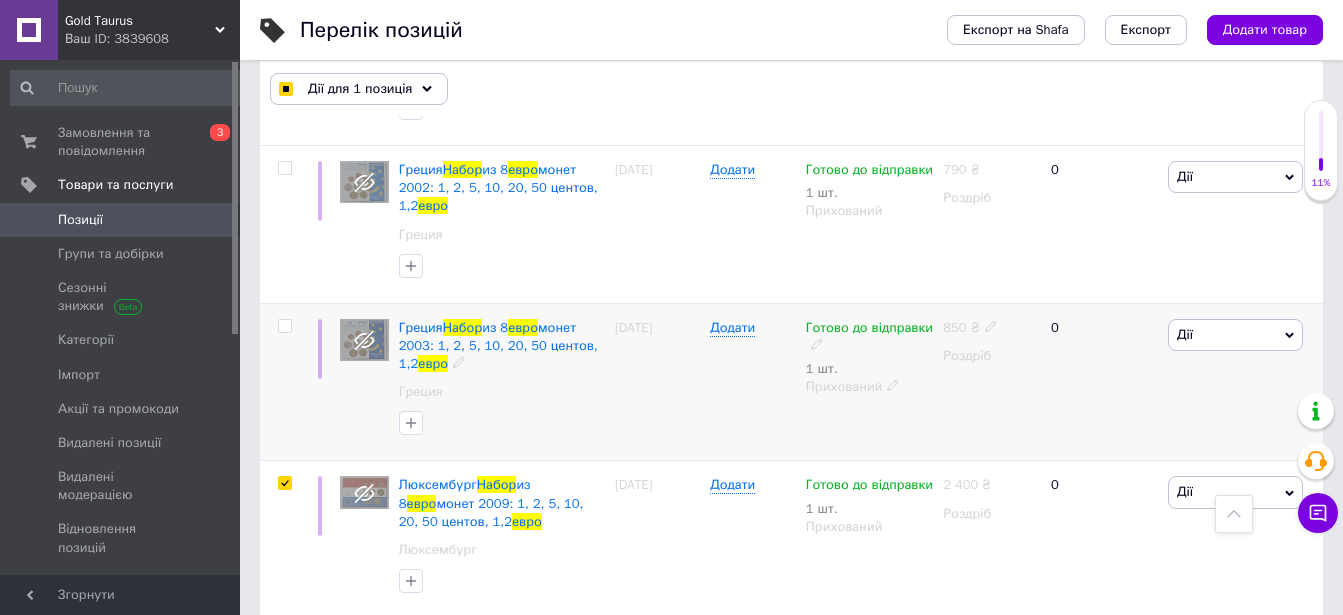 click at bounding box center [284, 326] 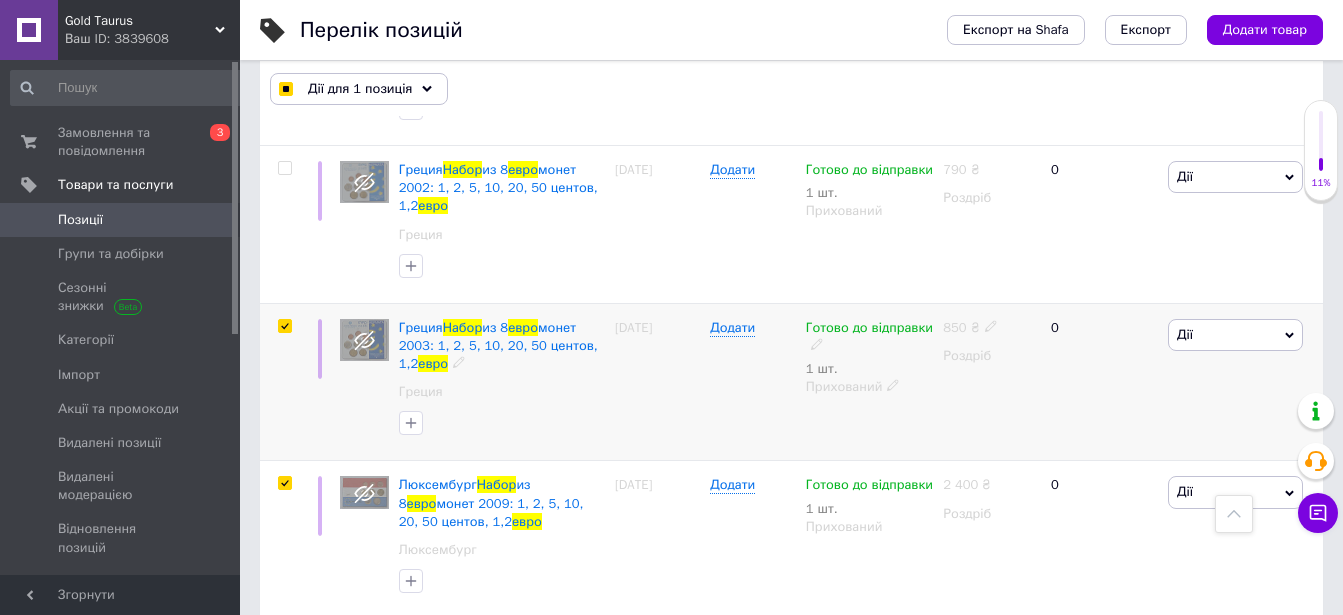 checkbox on "true" 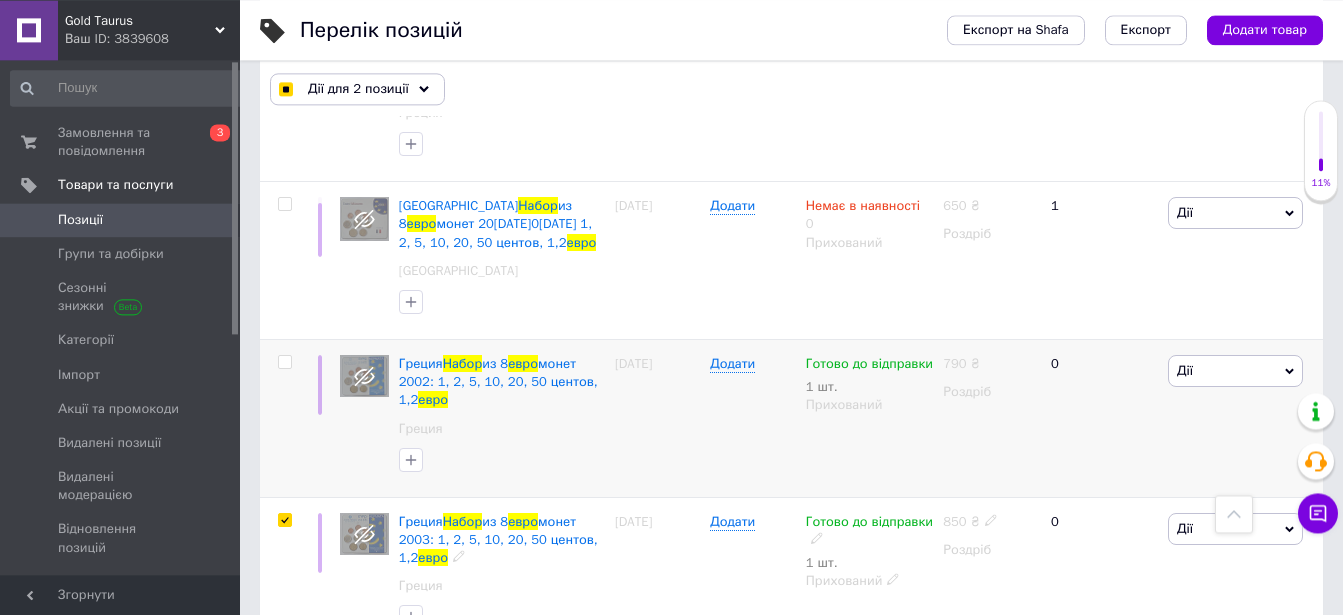 scroll, scrollTop: 3875, scrollLeft: 0, axis: vertical 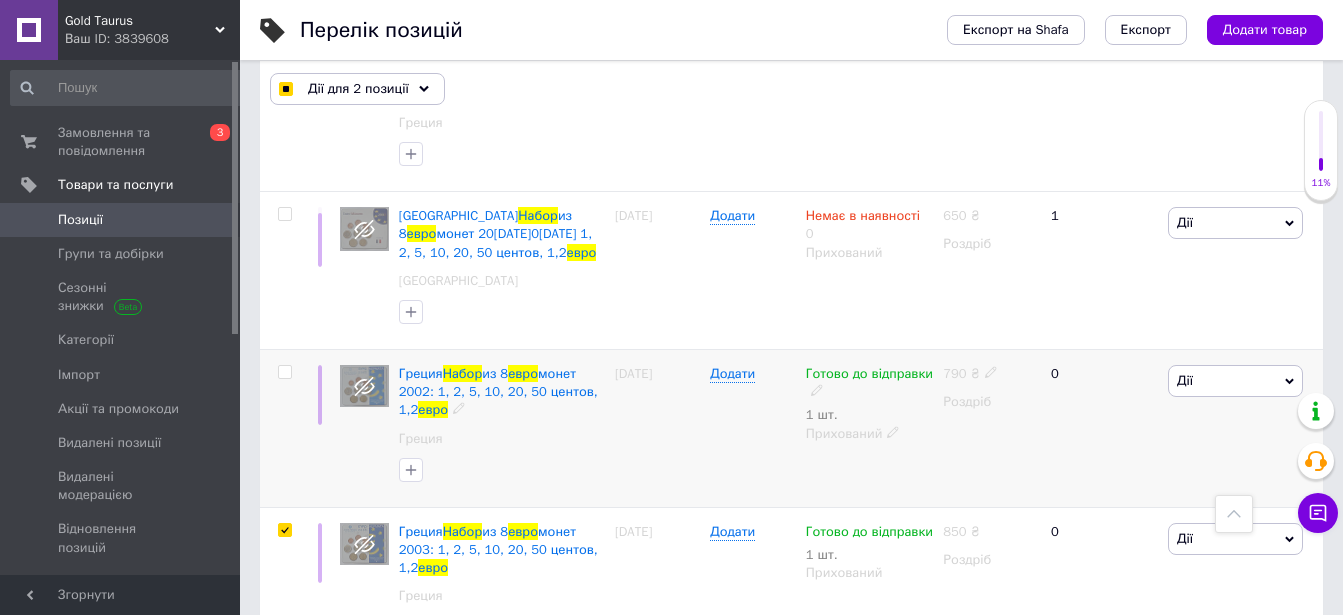 click at bounding box center [284, 372] 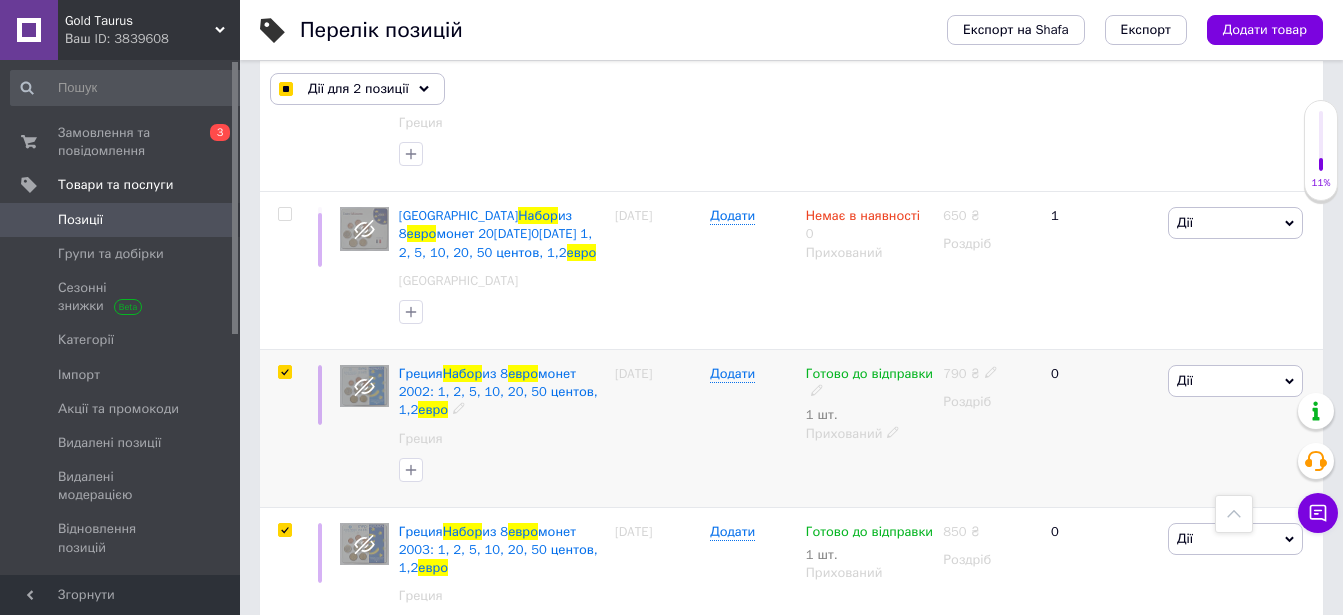 checkbox on "true" 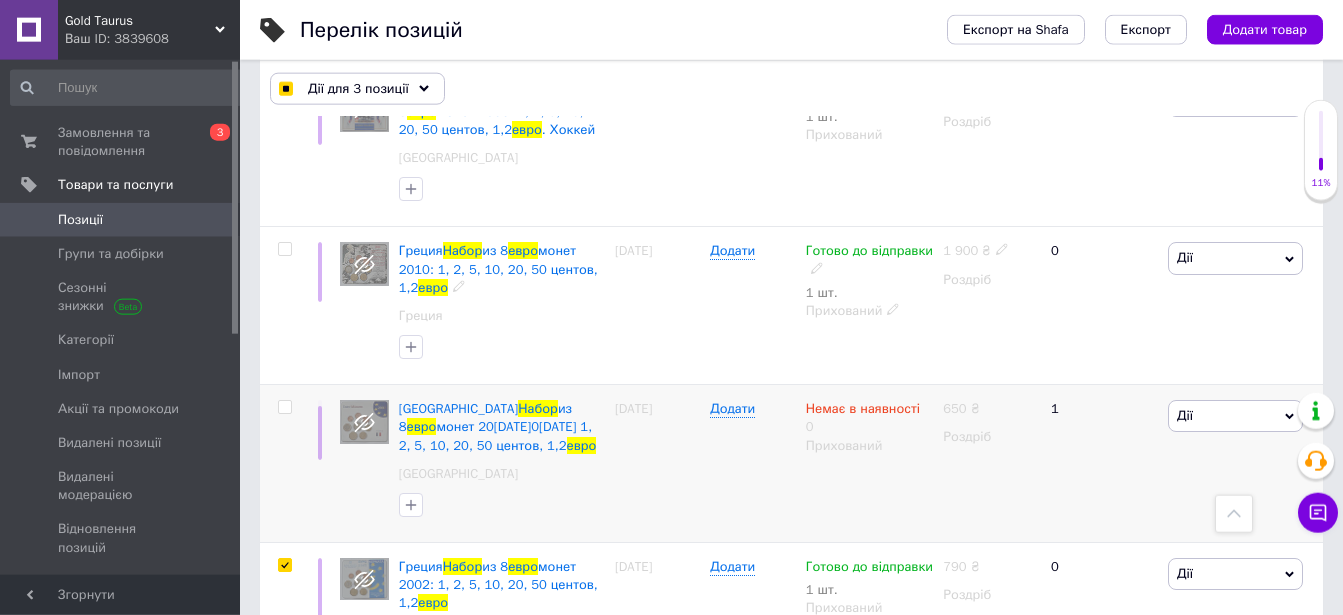 scroll, scrollTop: 3671, scrollLeft: 0, axis: vertical 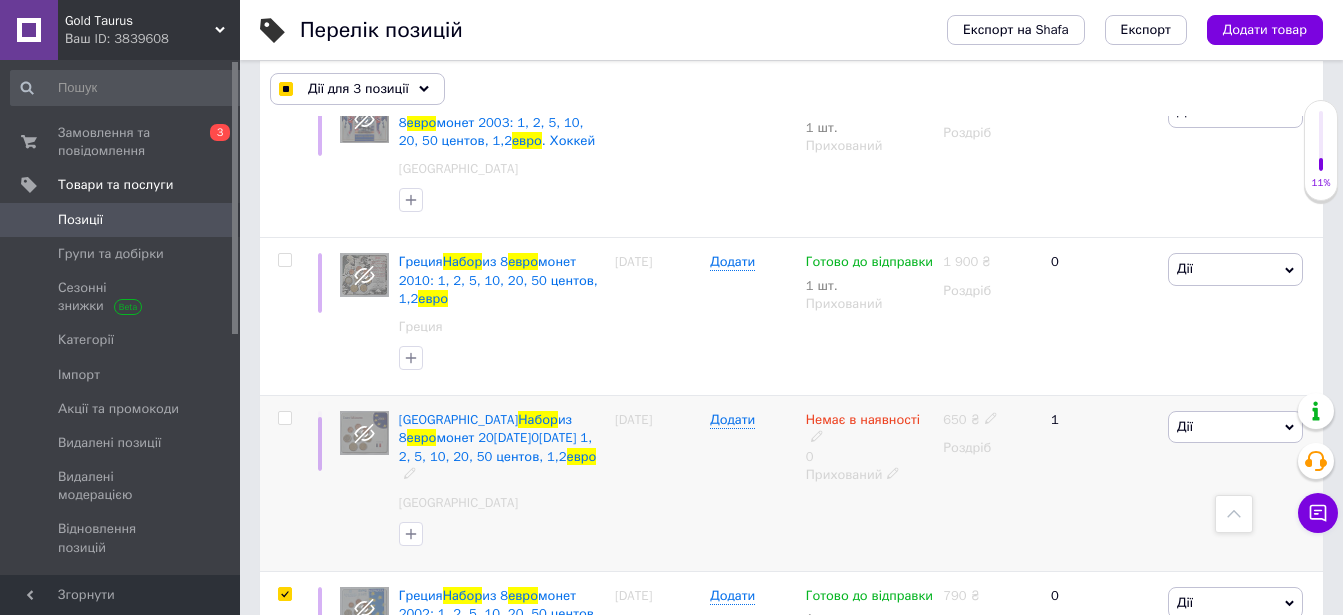 click at bounding box center (284, 418) 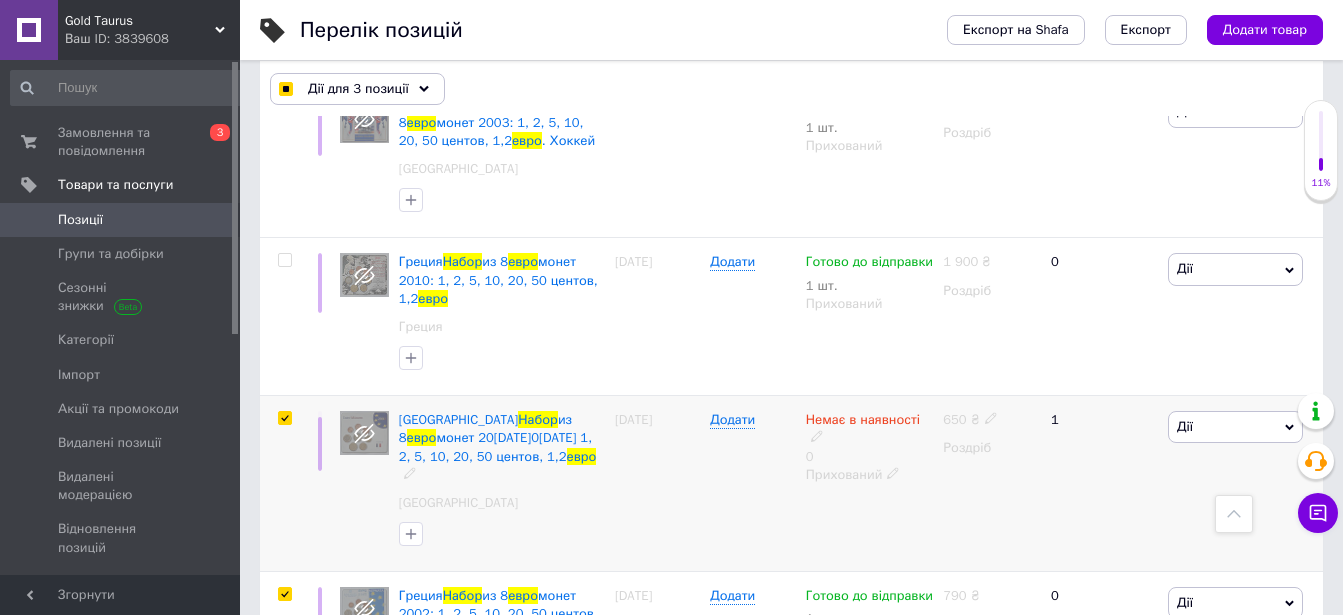 checkbox on "true" 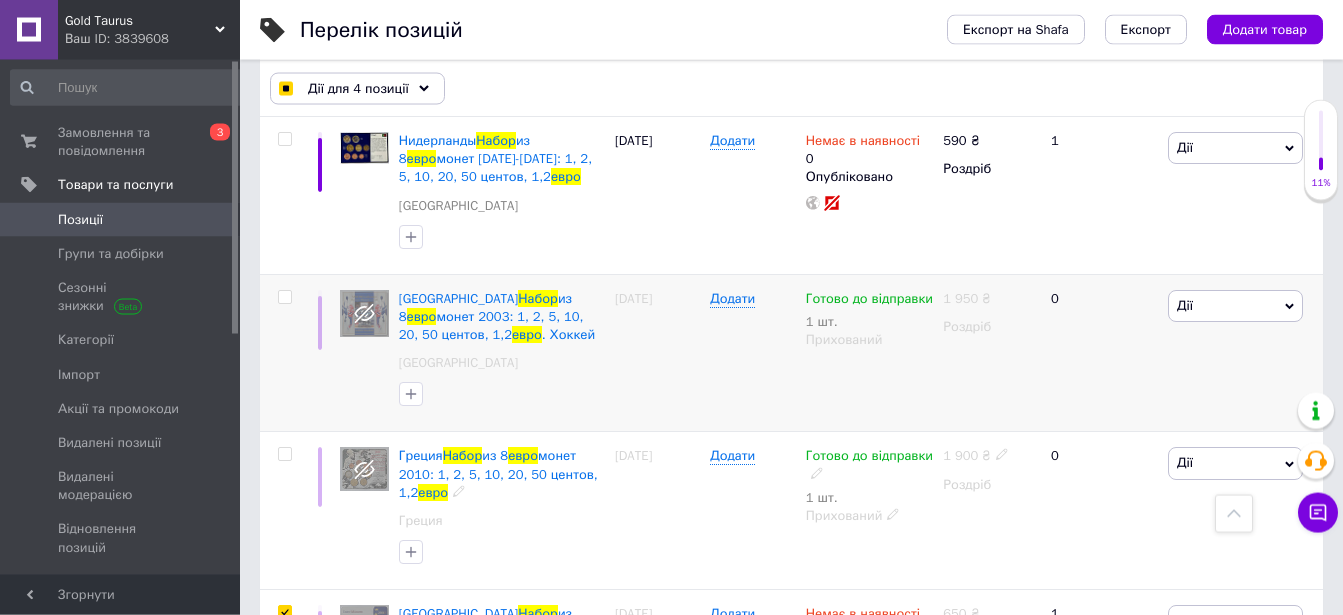 scroll, scrollTop: 3467, scrollLeft: 0, axis: vertical 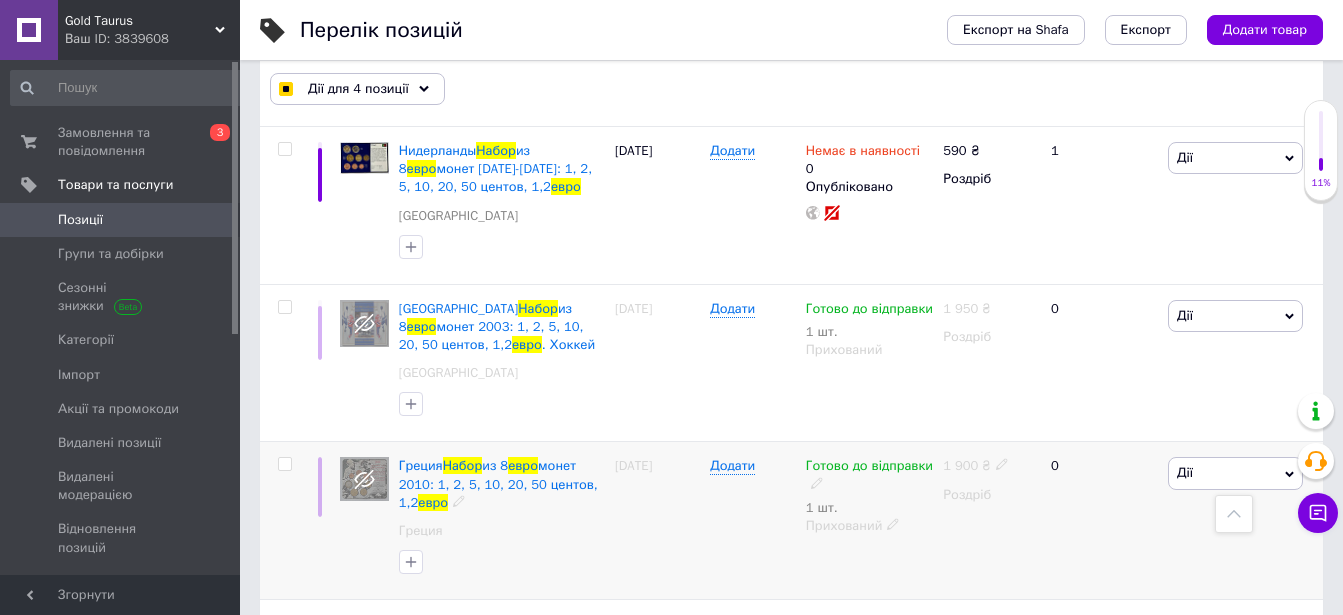 click at bounding box center [284, 464] 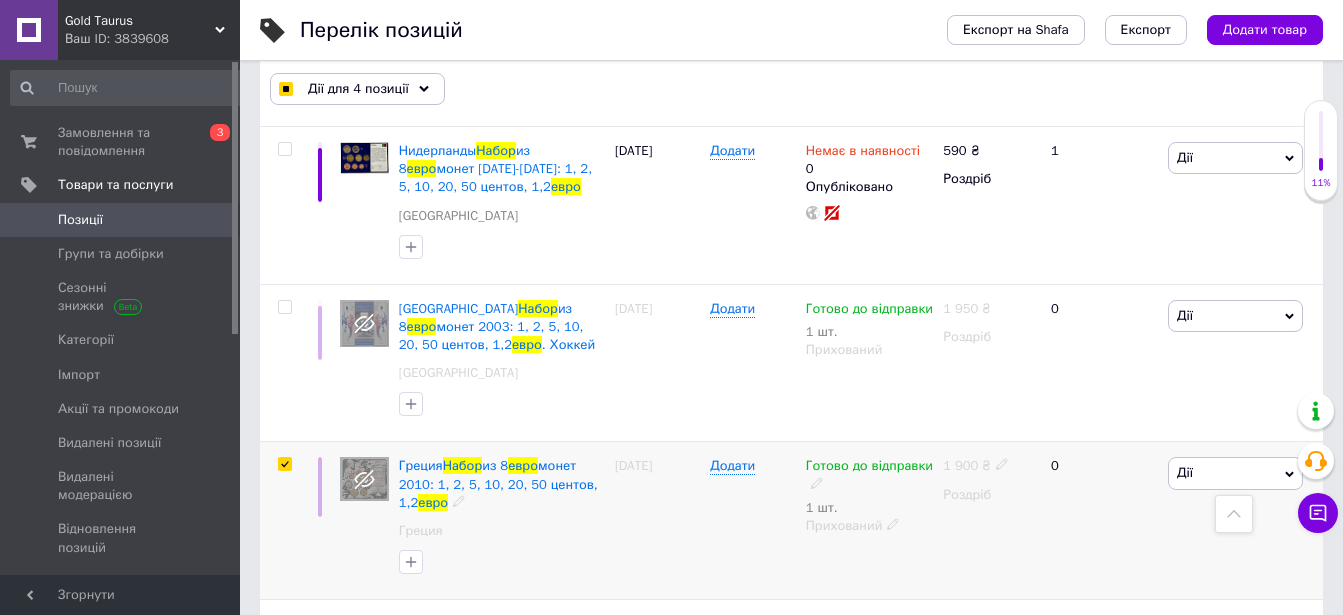 checkbox on "true" 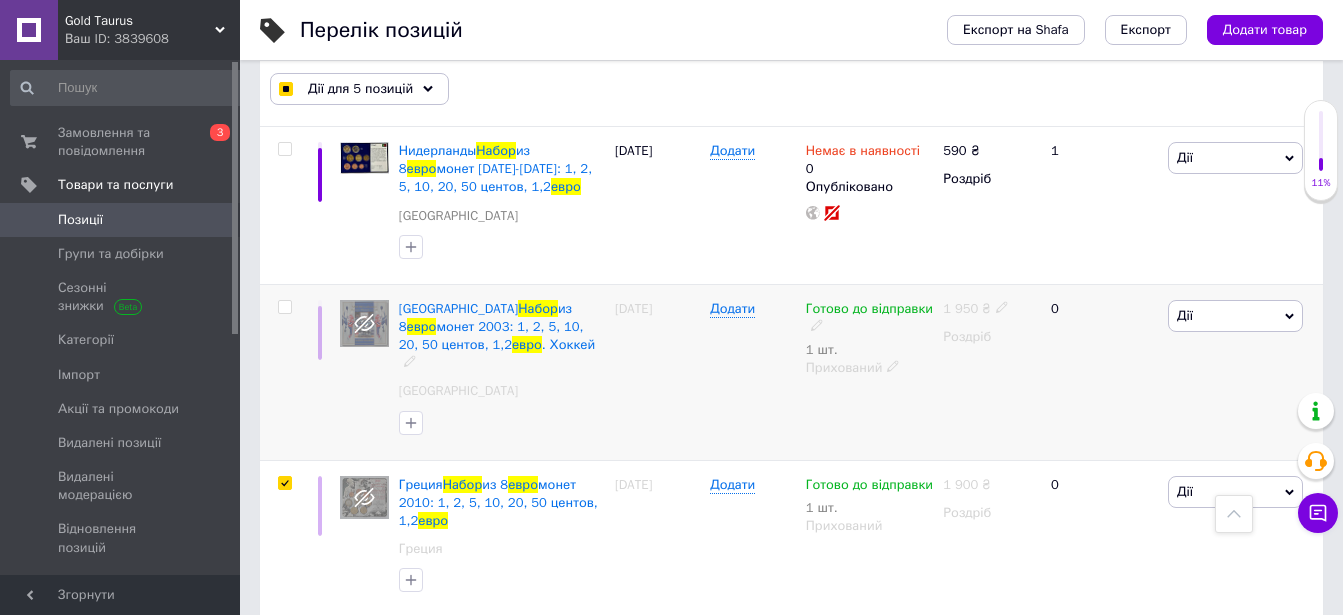 click at bounding box center (284, 307) 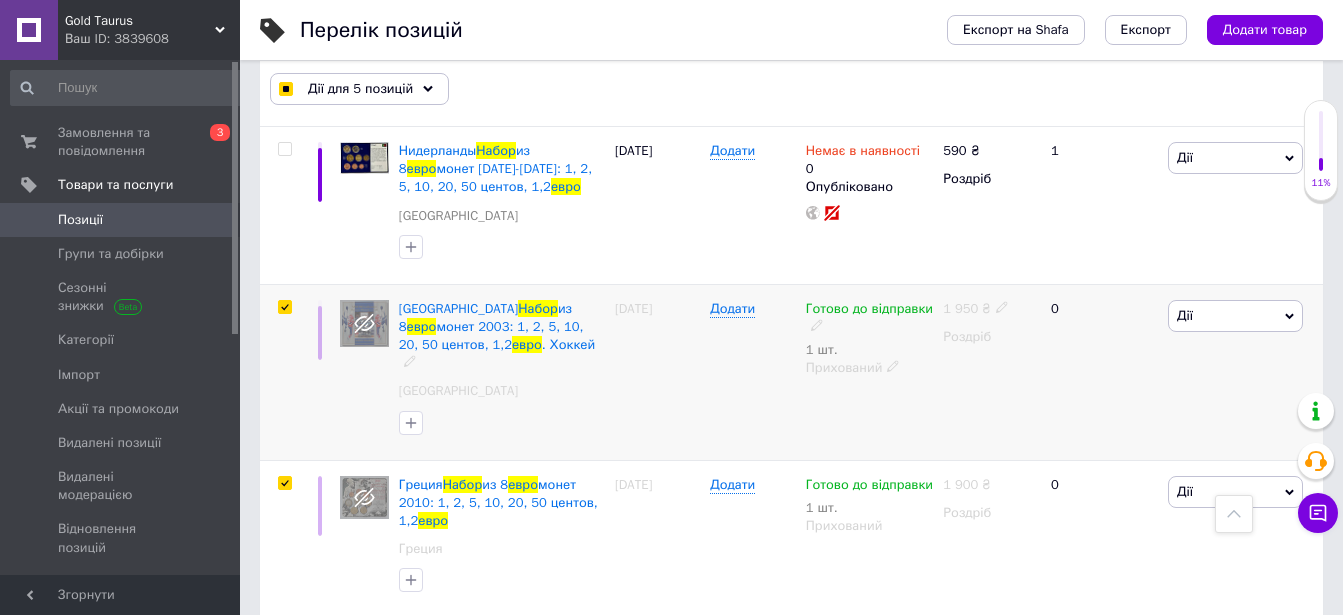 checkbox on "true" 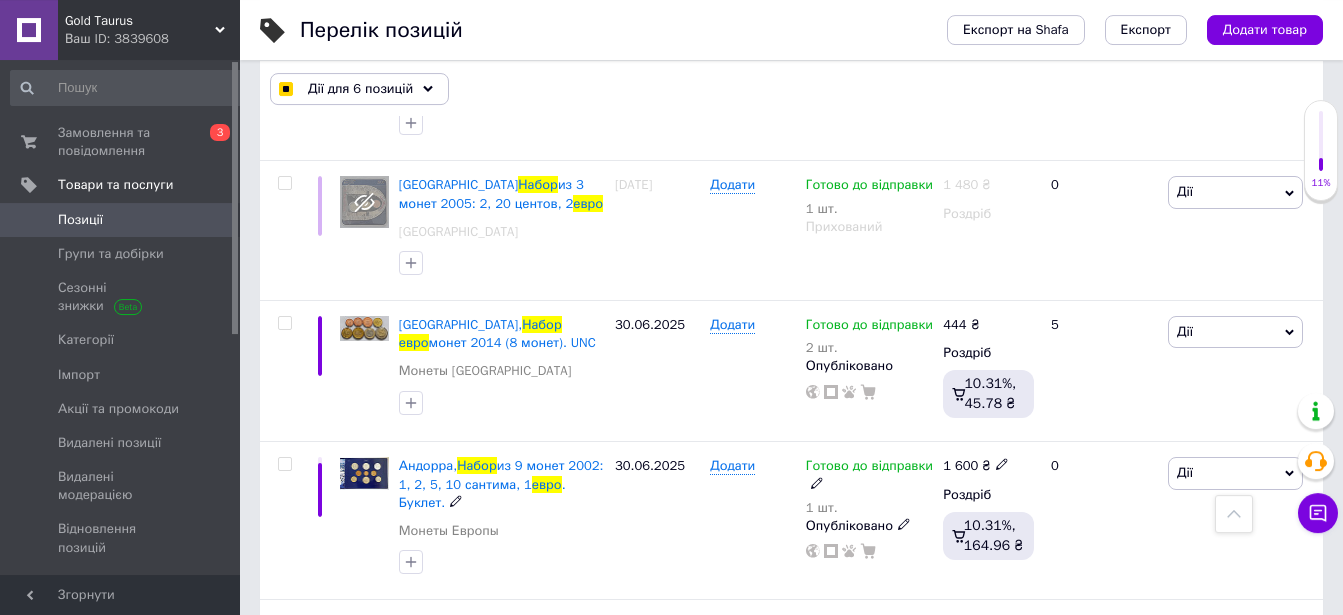 scroll, scrollTop: 4895, scrollLeft: 0, axis: vertical 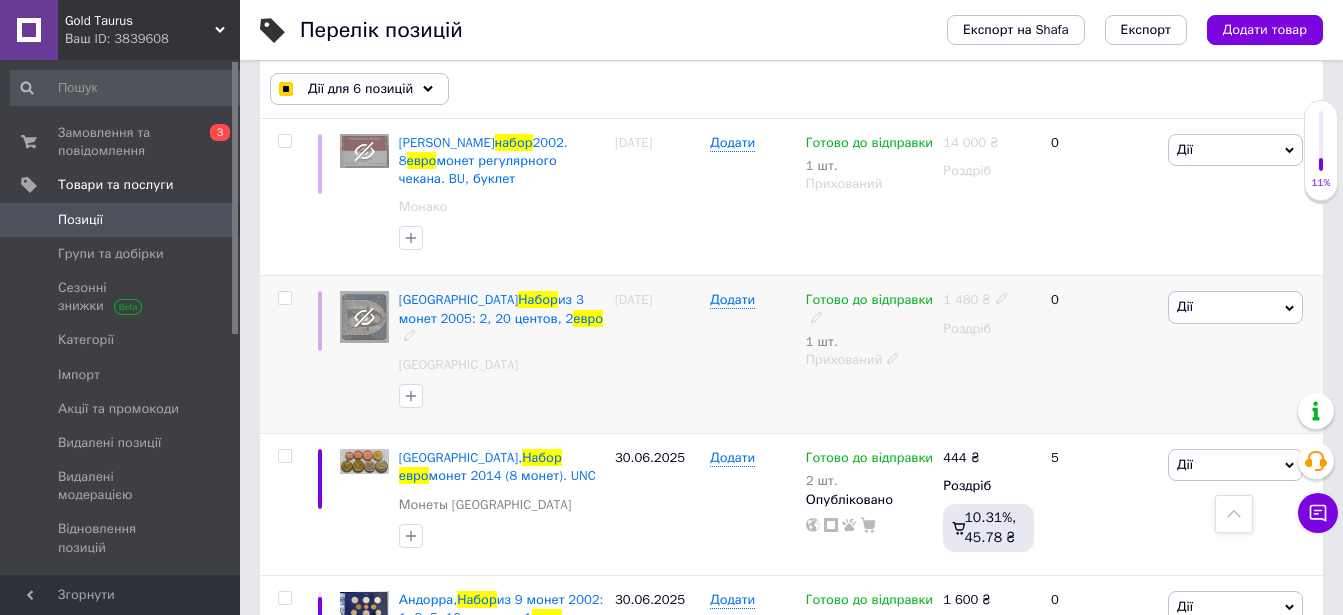 click at bounding box center (284, 298) 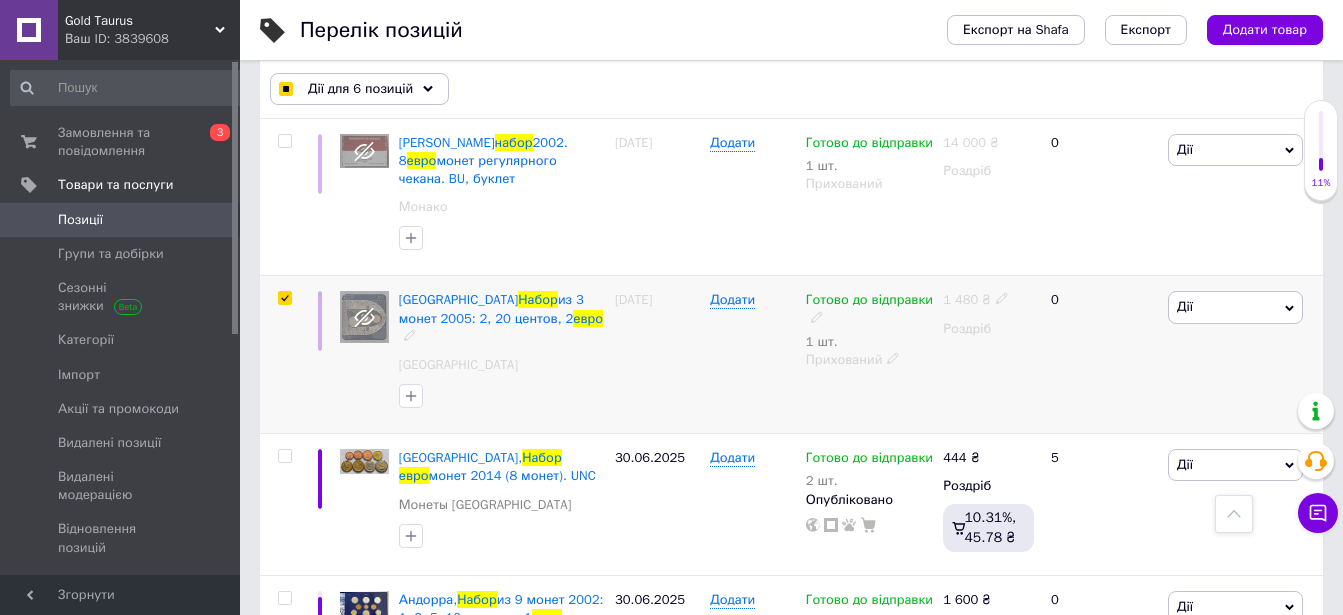checkbox on "true" 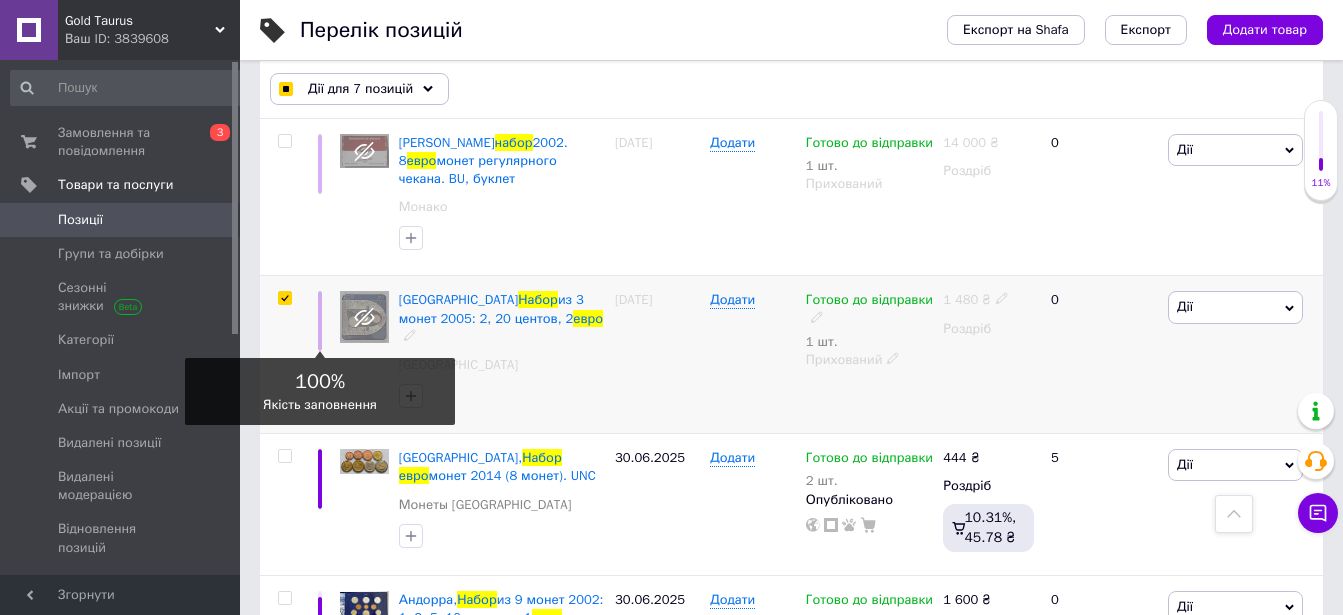 checkbox on "true" 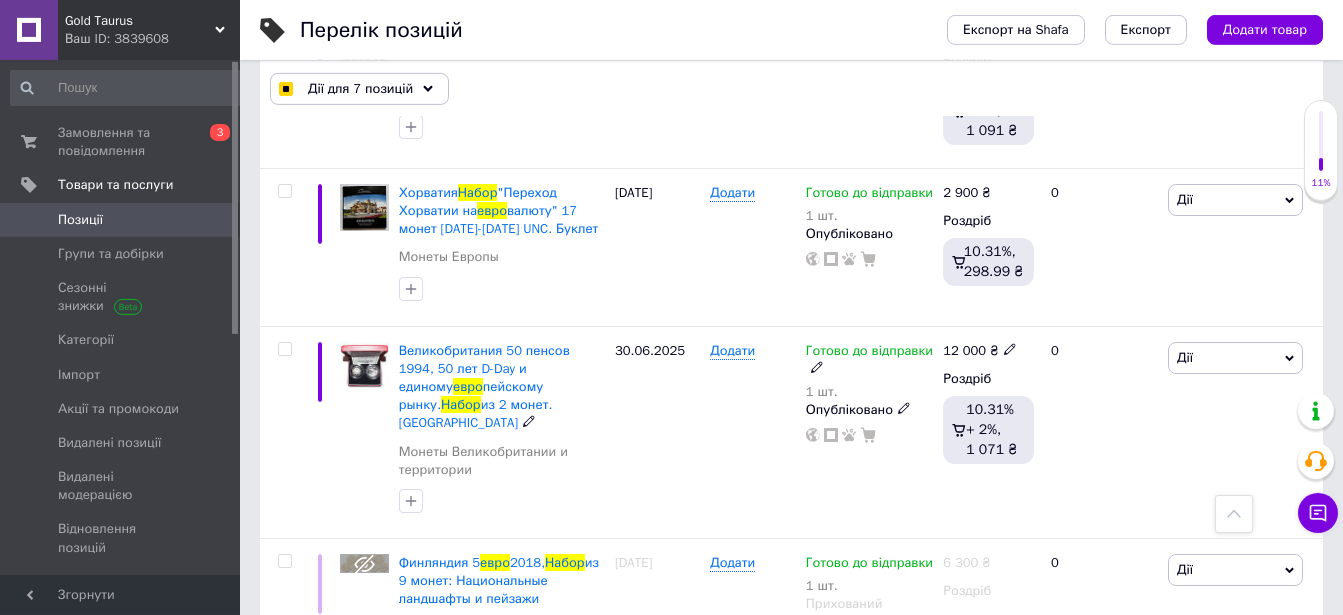 scroll, scrollTop: 7037, scrollLeft: 0, axis: vertical 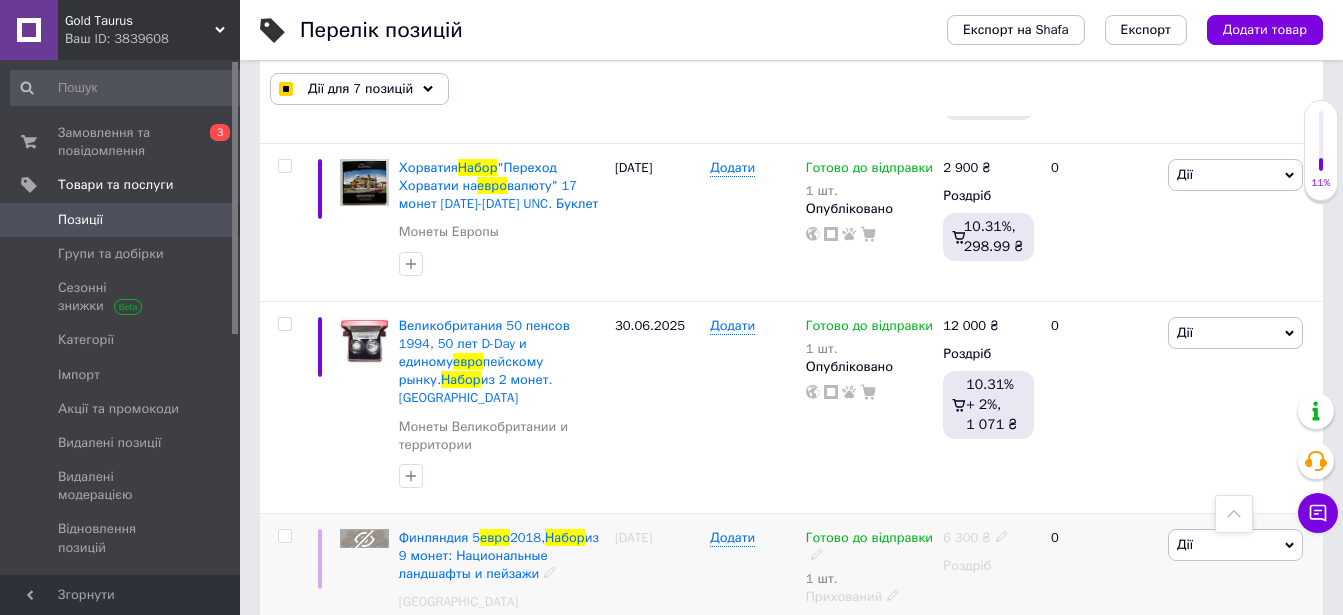 click at bounding box center [284, 536] 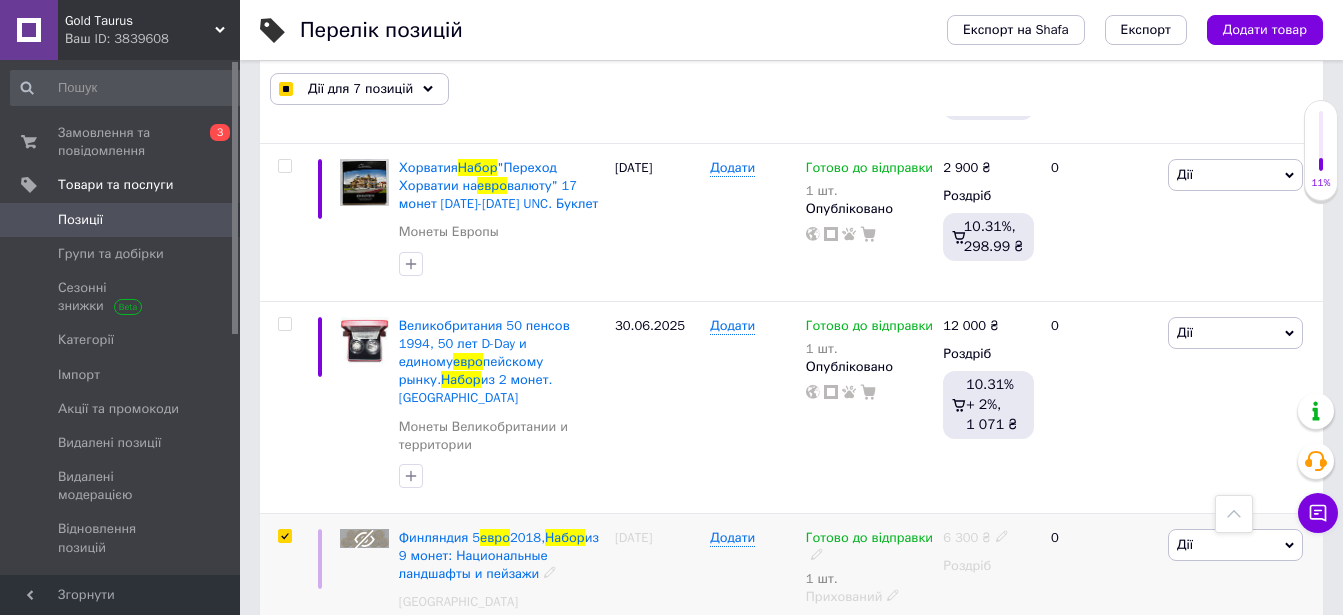 checkbox on "true" 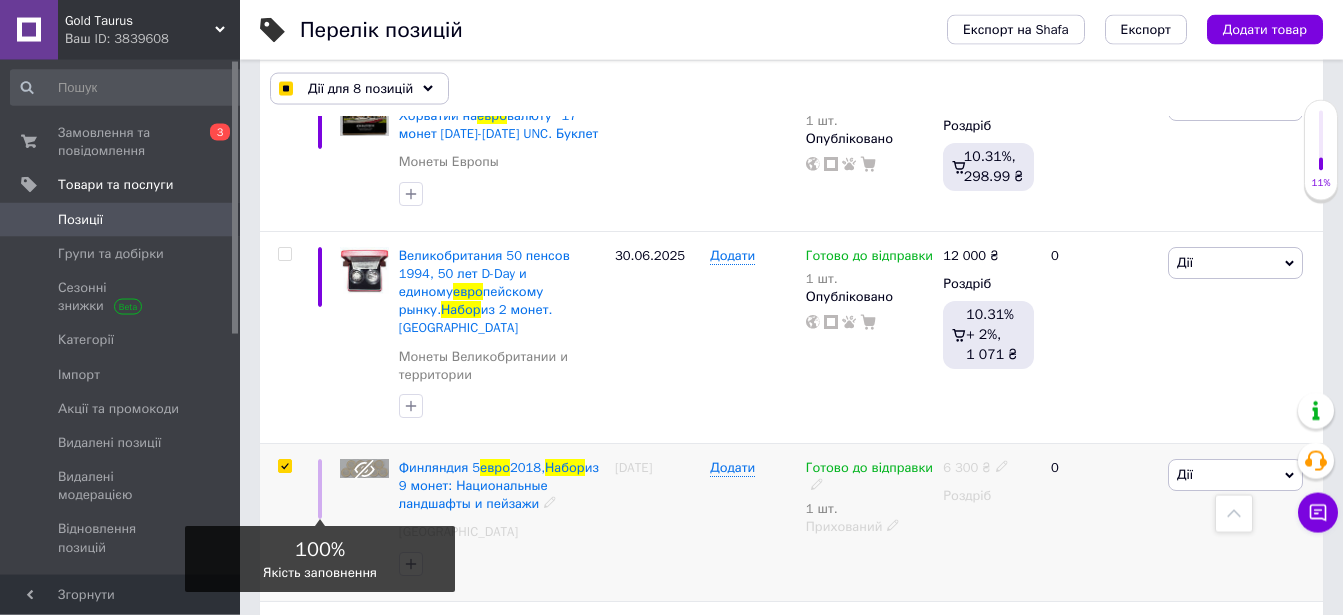 scroll, scrollTop: 7139, scrollLeft: 0, axis: vertical 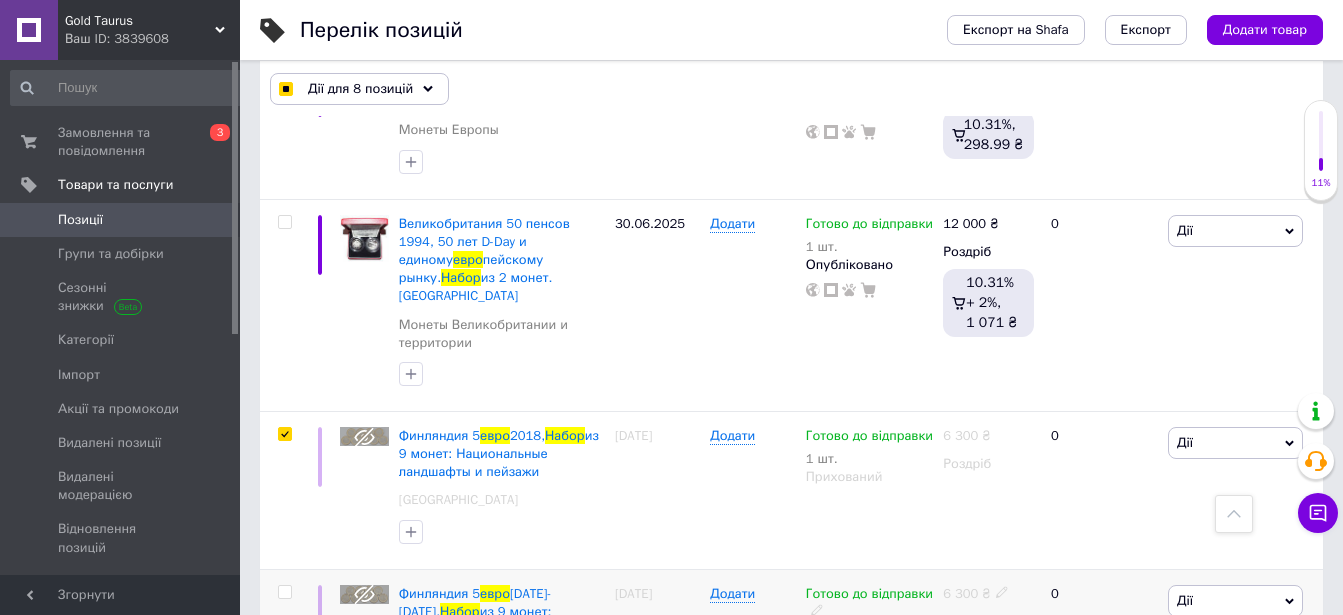 click at bounding box center [284, 592] 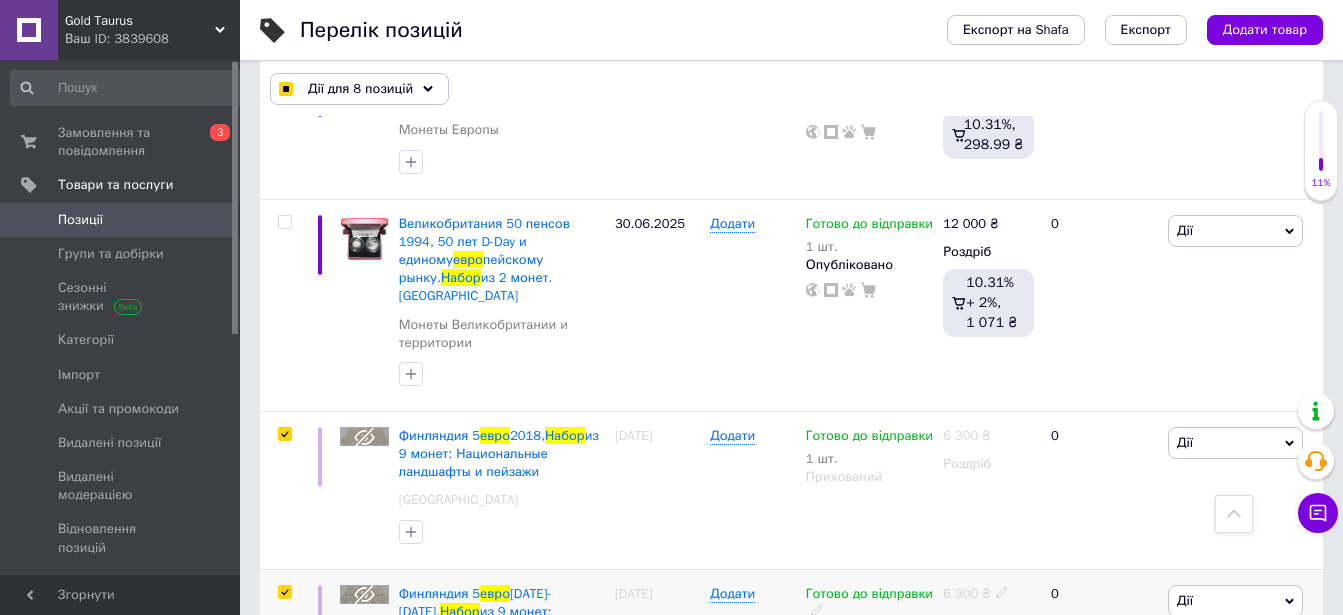 checkbox on "true" 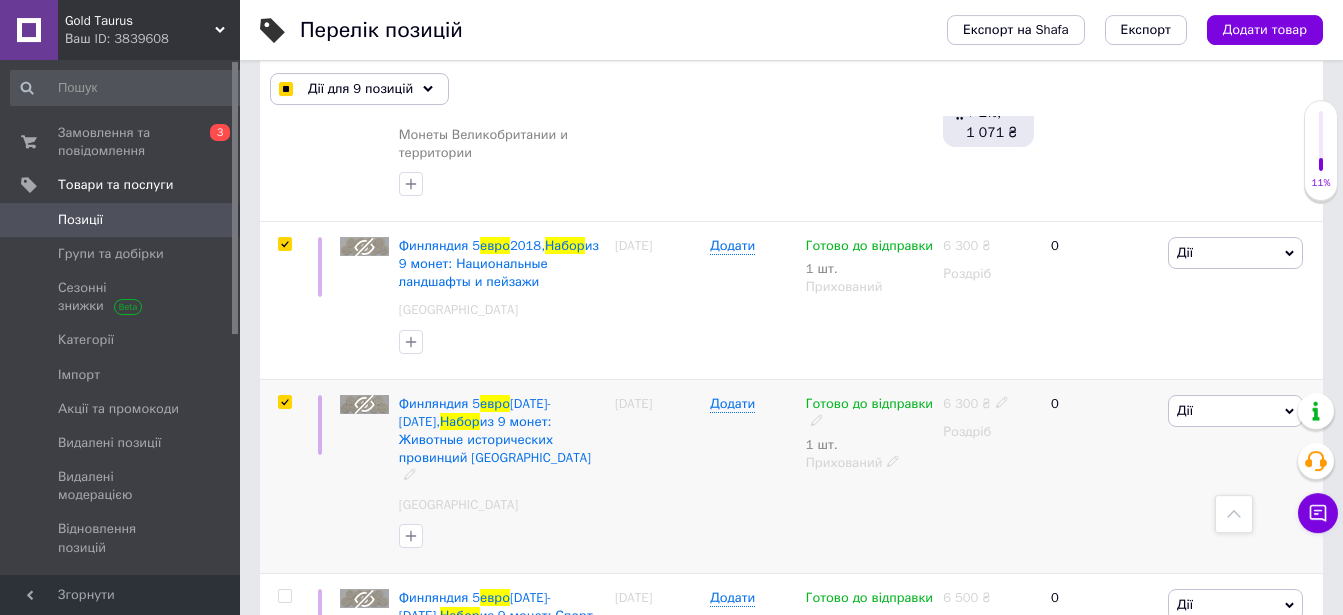 scroll, scrollTop: 7343, scrollLeft: 0, axis: vertical 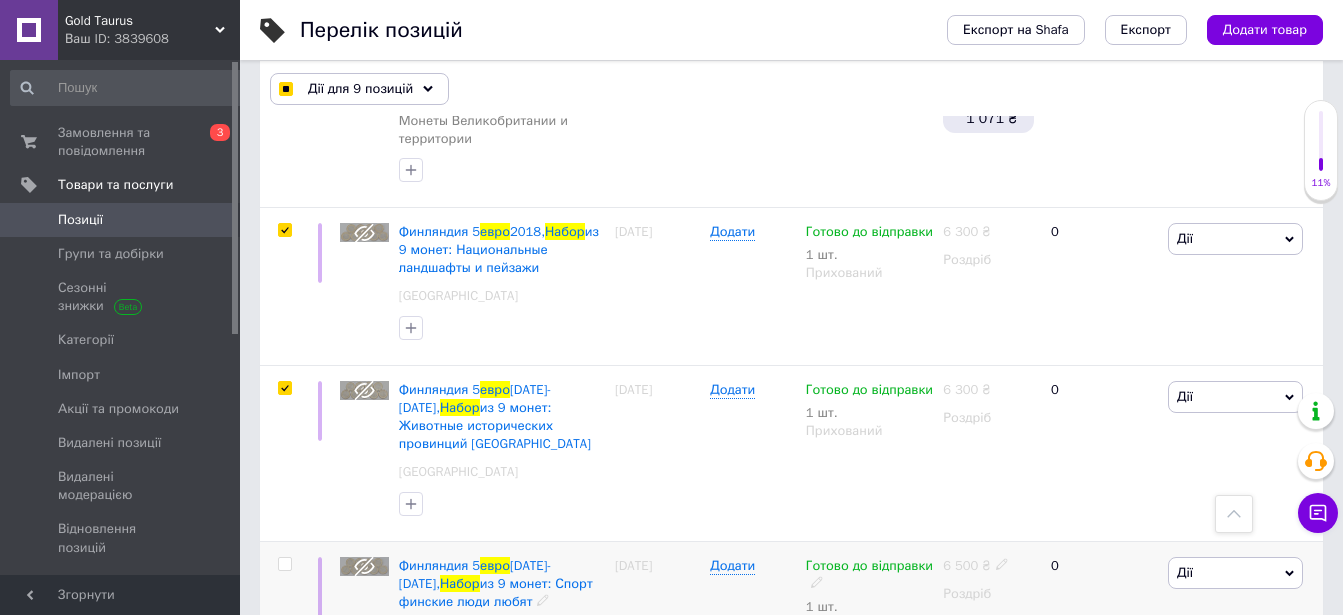 click at bounding box center [284, 564] 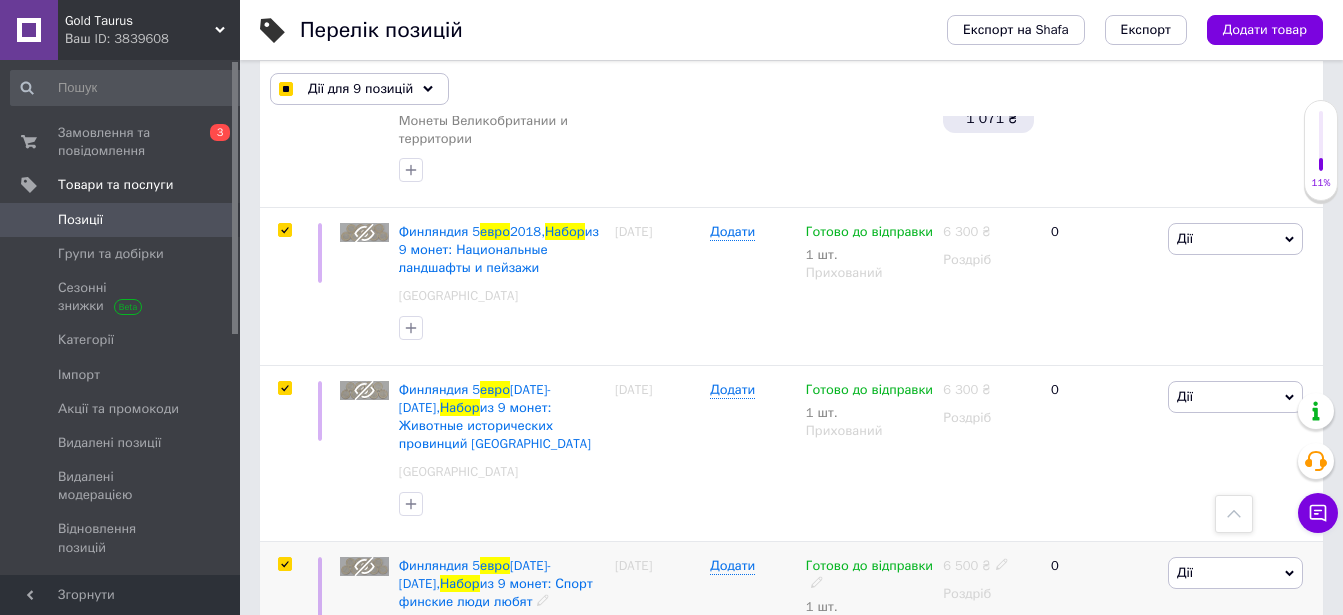 checkbox on "true" 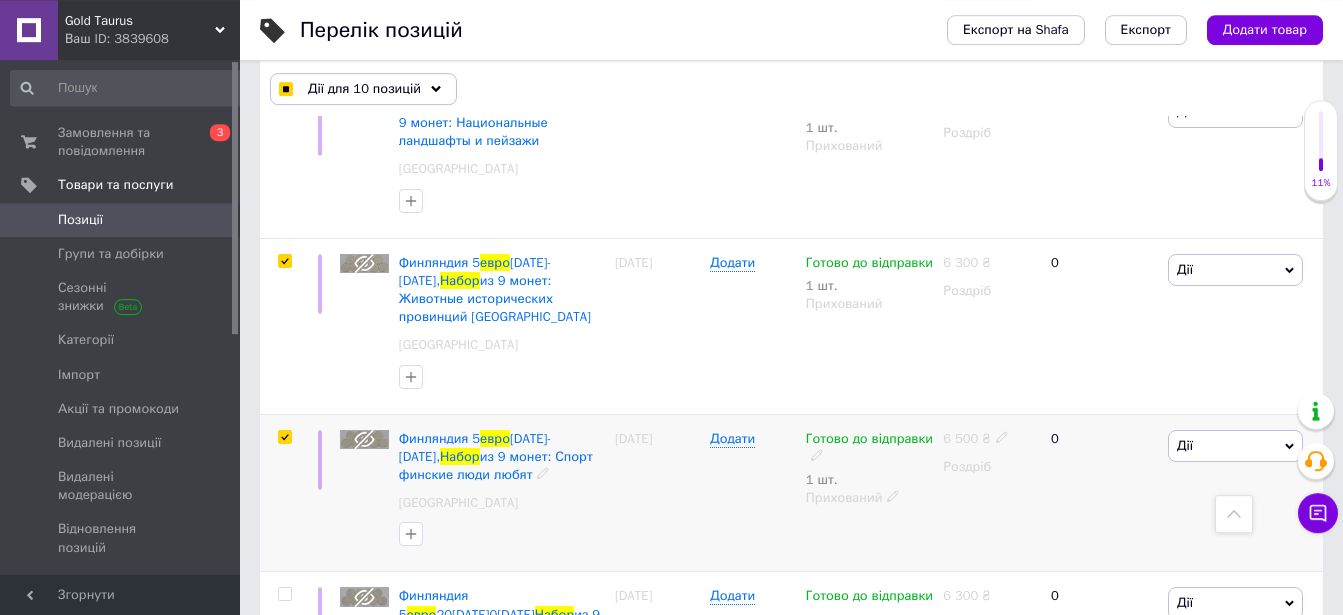scroll, scrollTop: 7547, scrollLeft: 0, axis: vertical 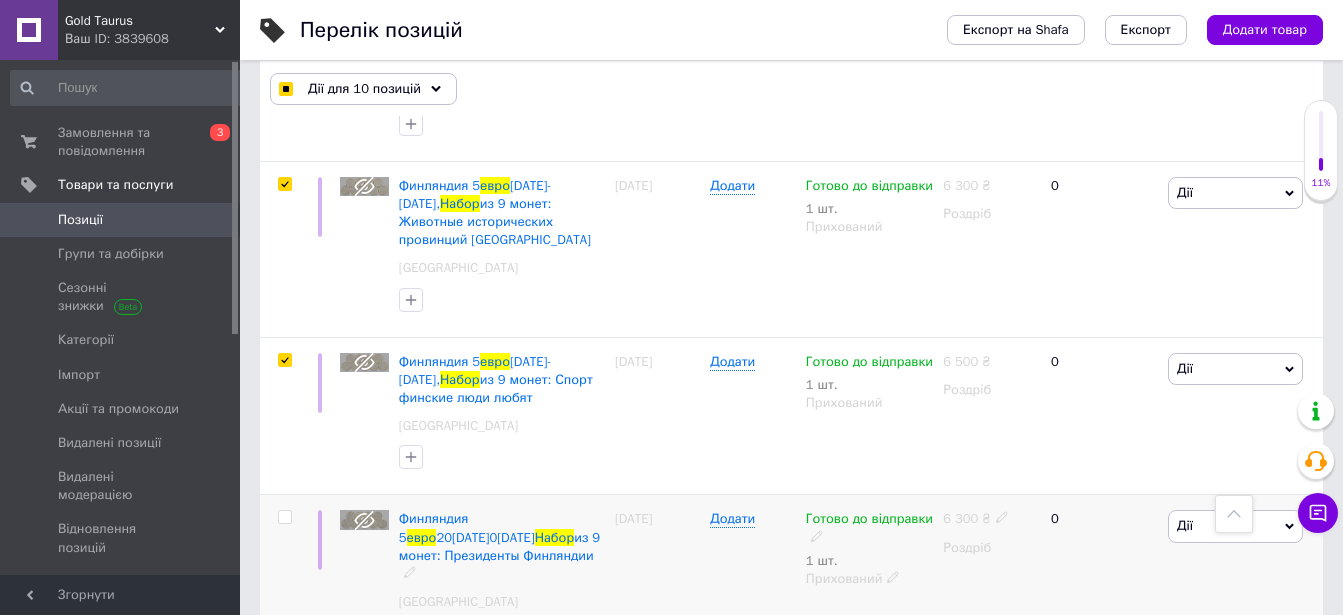 click at bounding box center (284, 517) 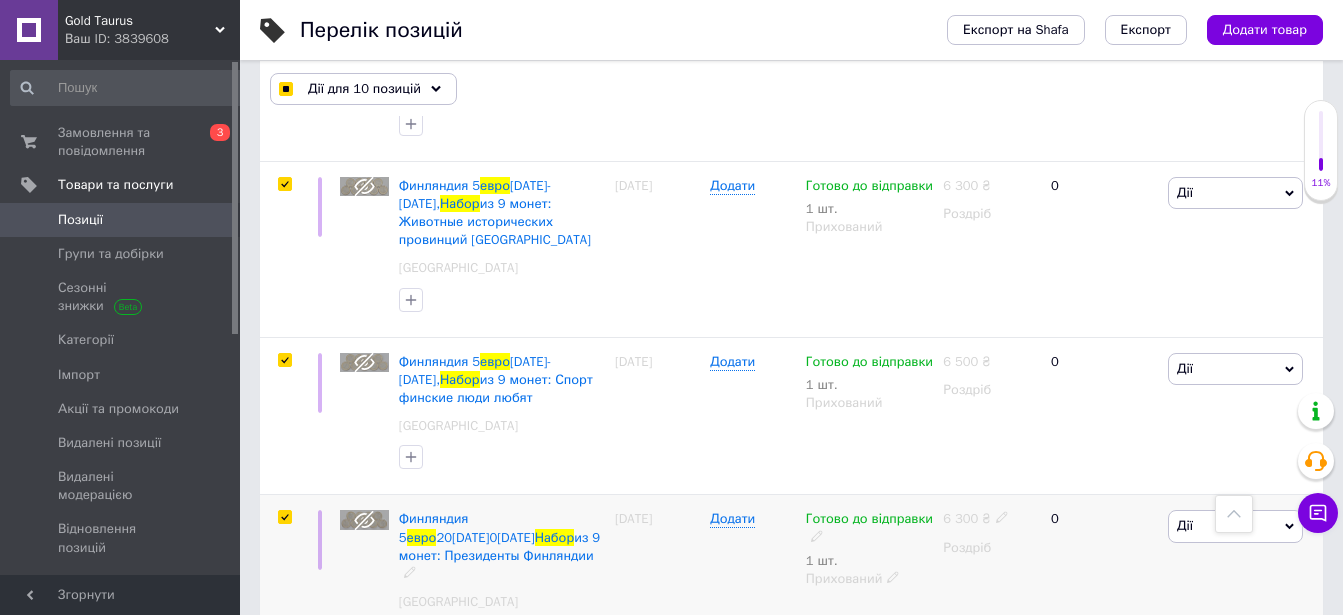 checkbox on "true" 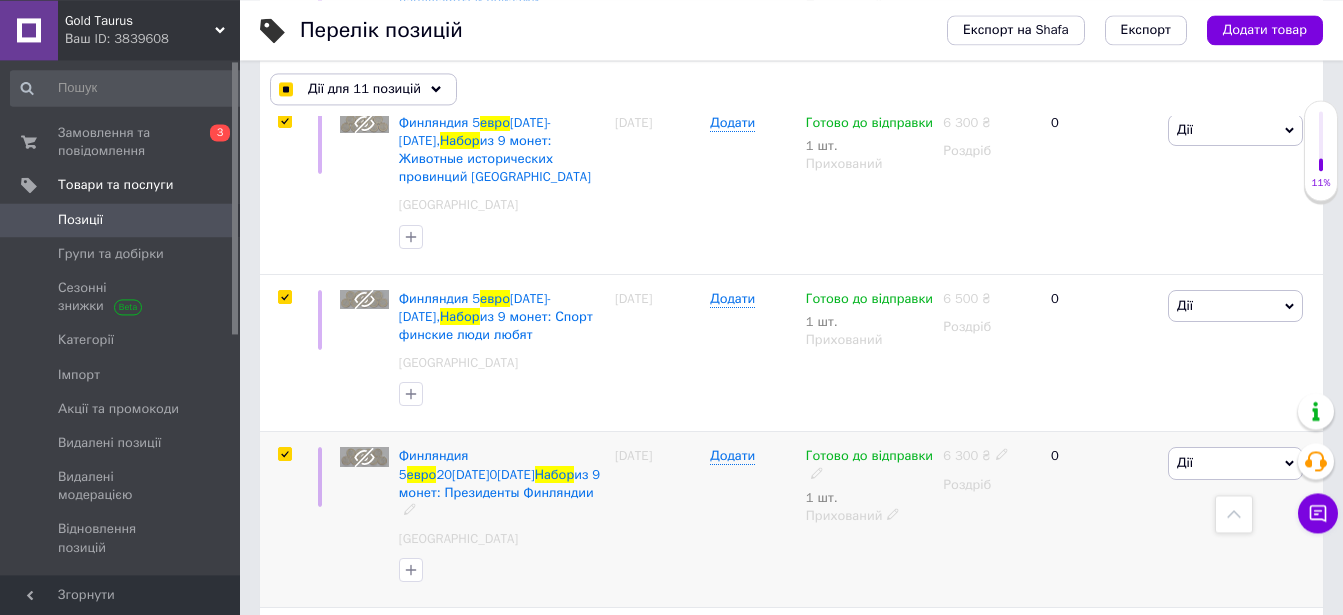 scroll, scrollTop: 7649, scrollLeft: 0, axis: vertical 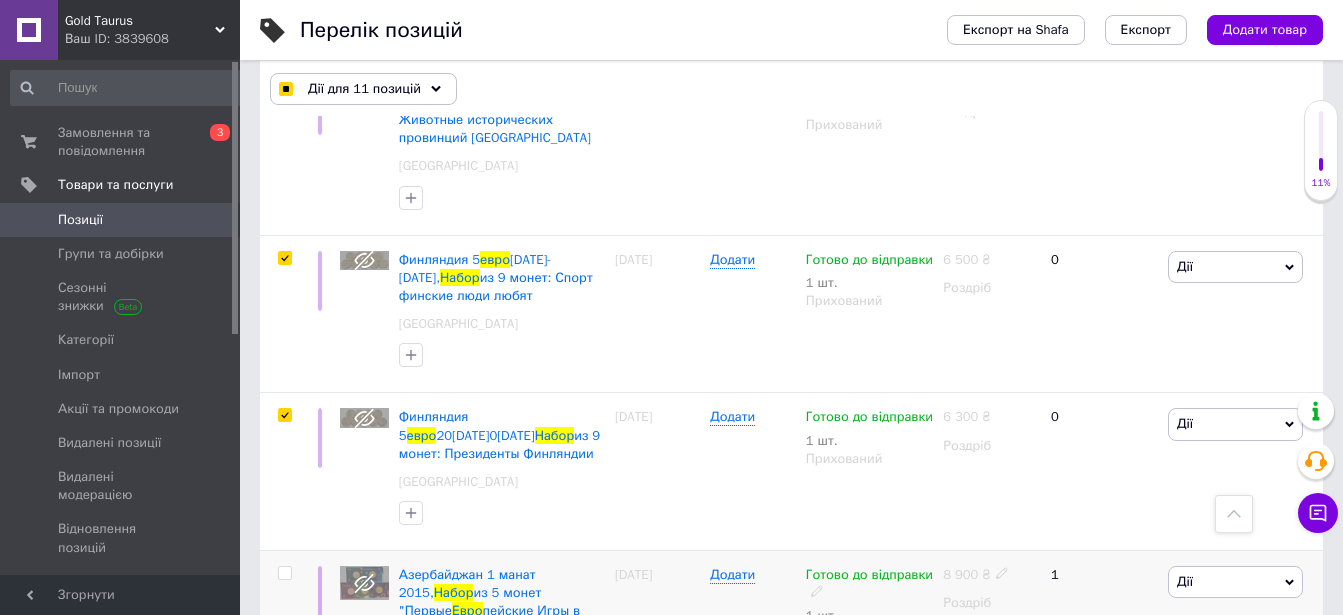 click at bounding box center [284, 573] 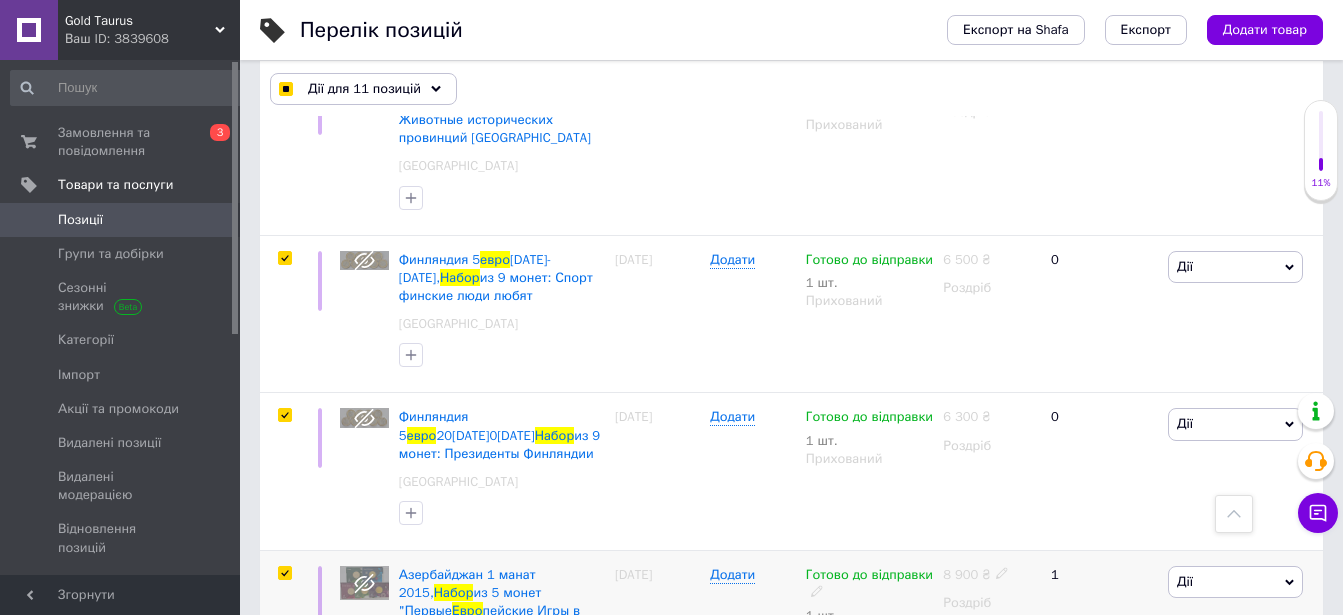 checkbox on "true" 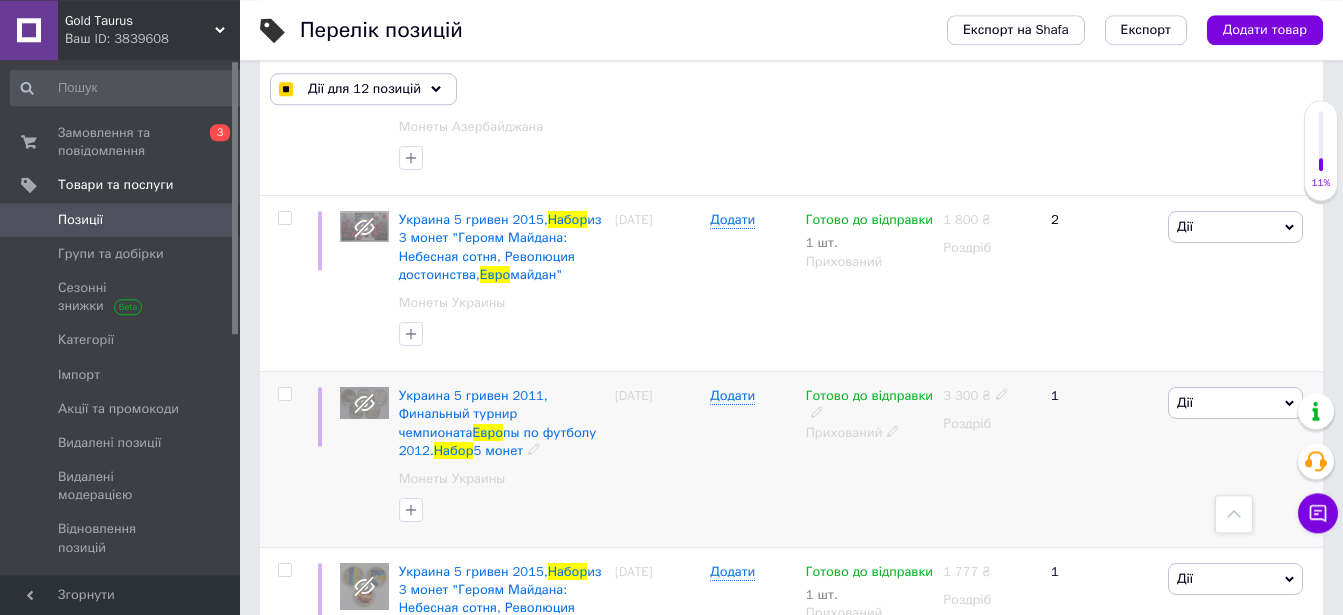 scroll, scrollTop: 8261, scrollLeft: 0, axis: vertical 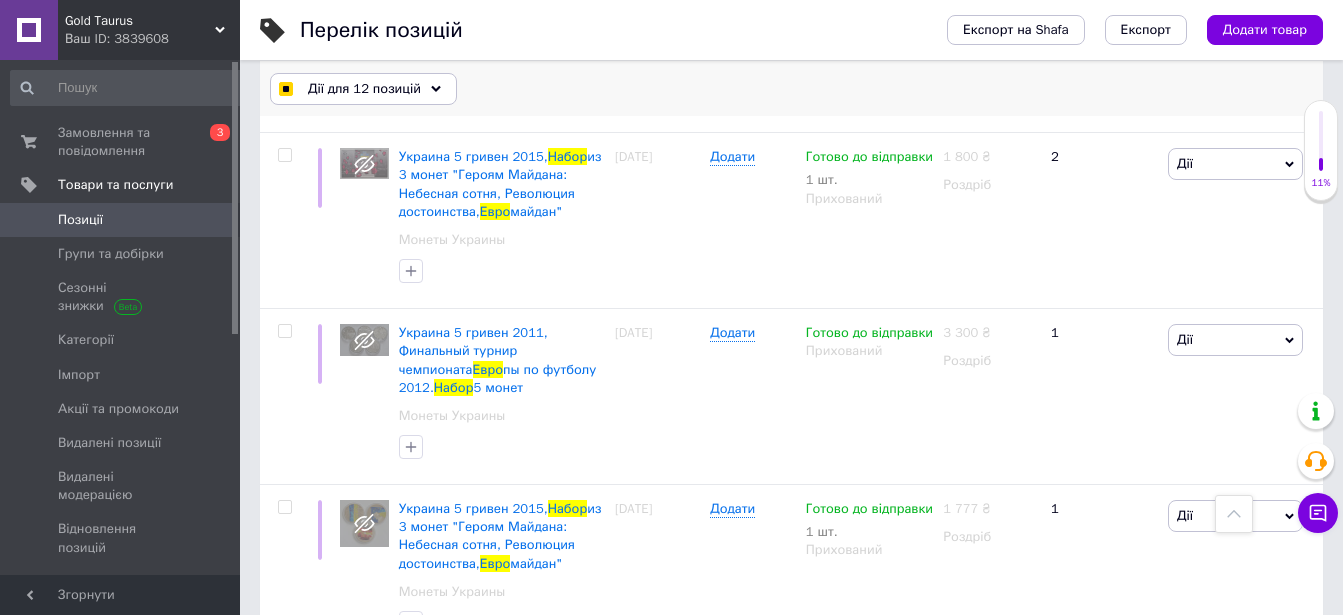 click 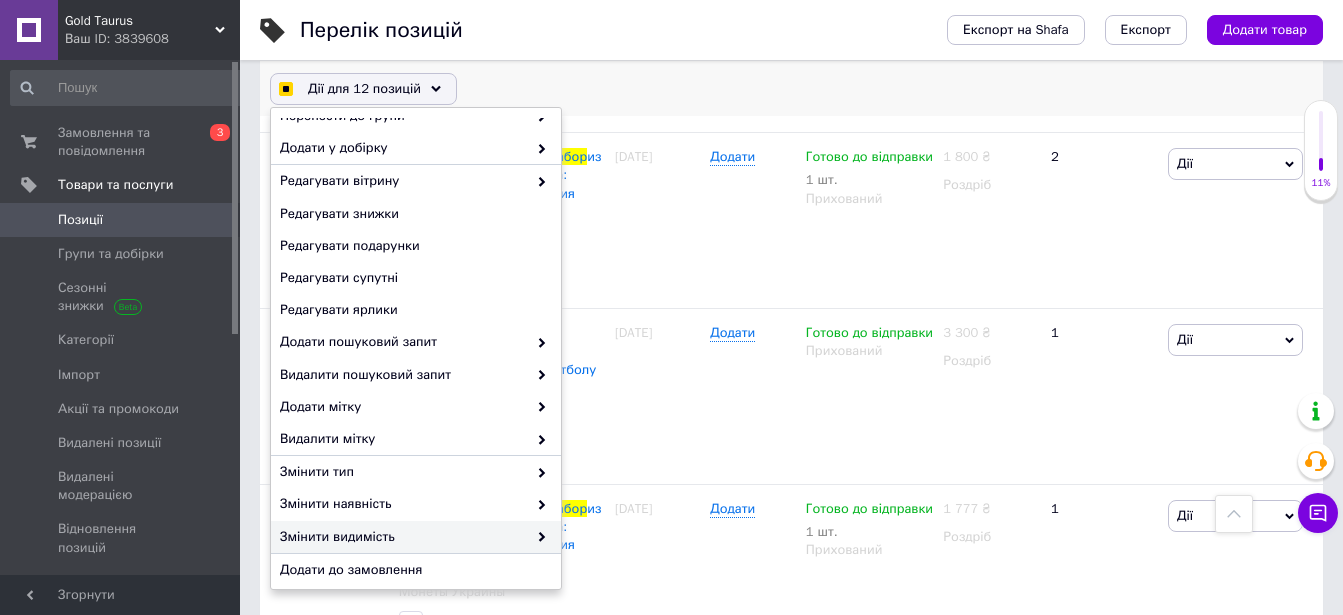 scroll, scrollTop: 204, scrollLeft: 0, axis: vertical 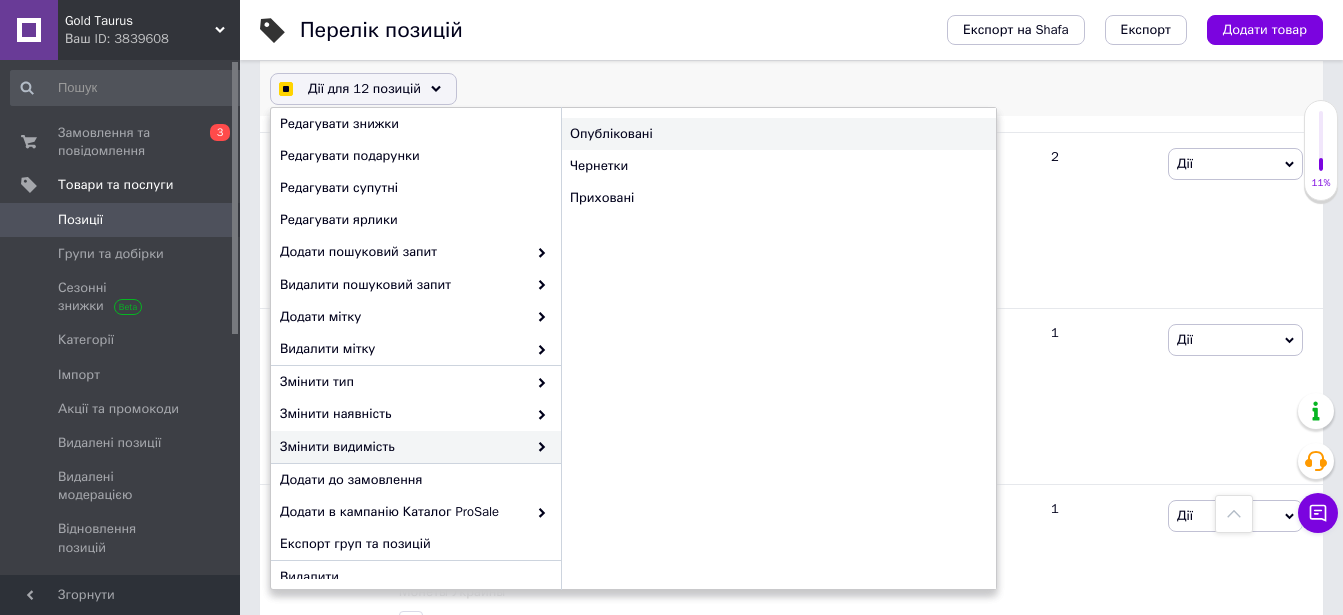 checkbox on "true" 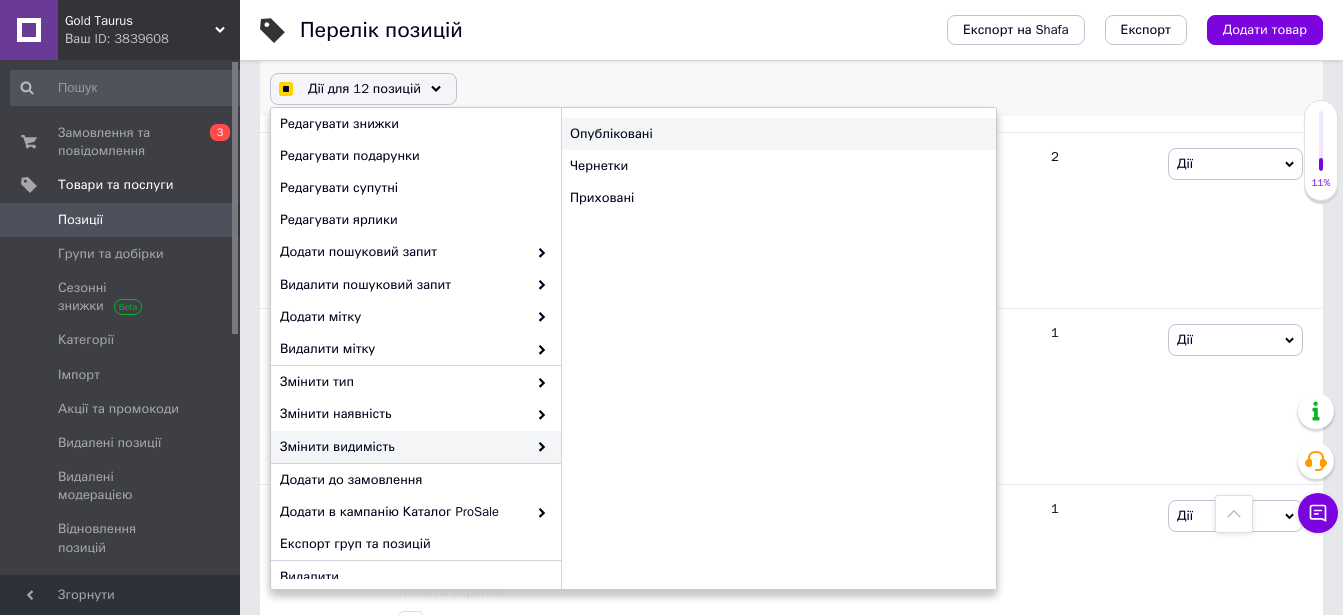 checkbox on "false" 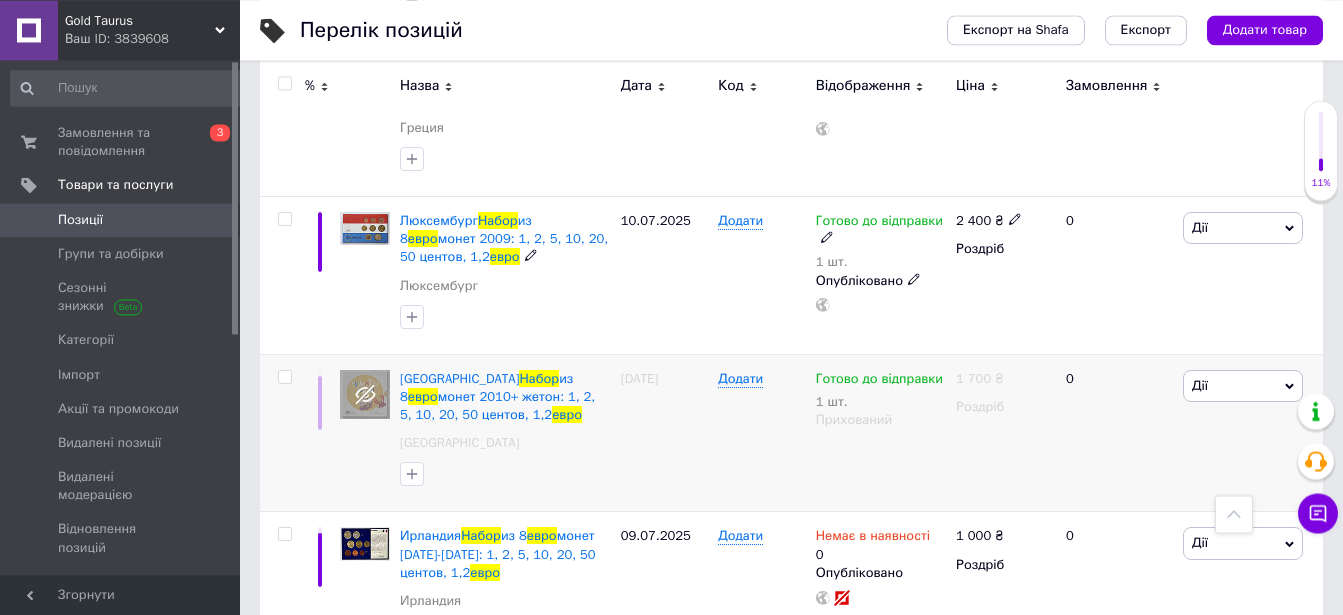 scroll, scrollTop: 4382, scrollLeft: 0, axis: vertical 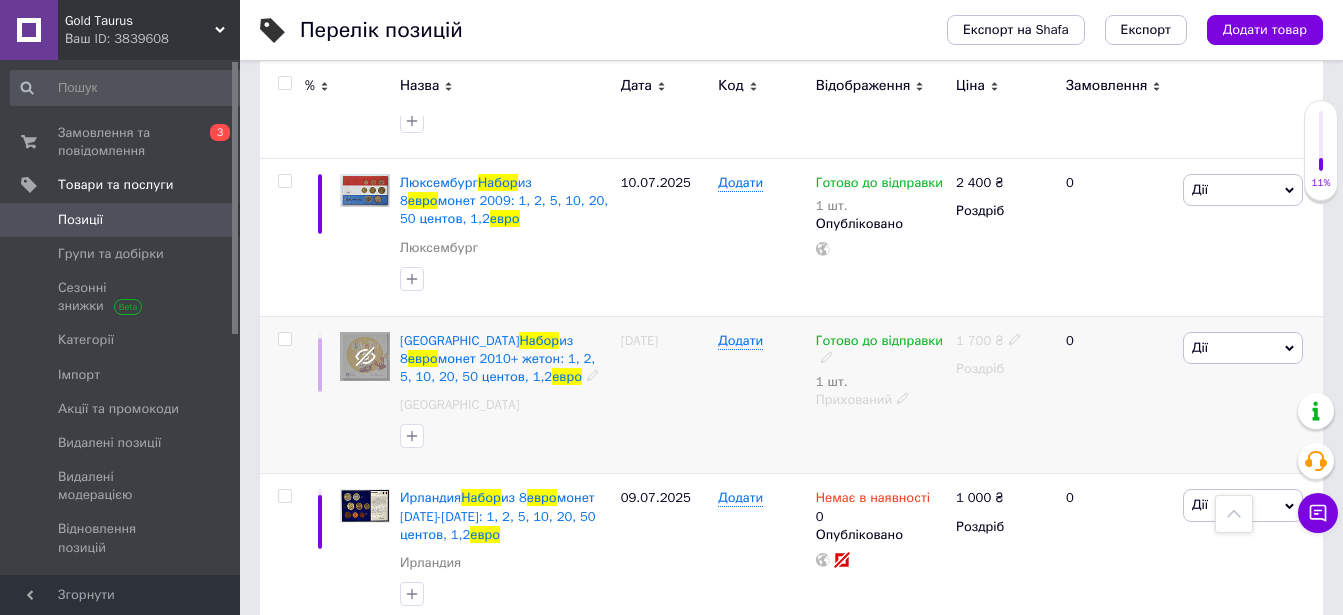 click at bounding box center [284, 339] 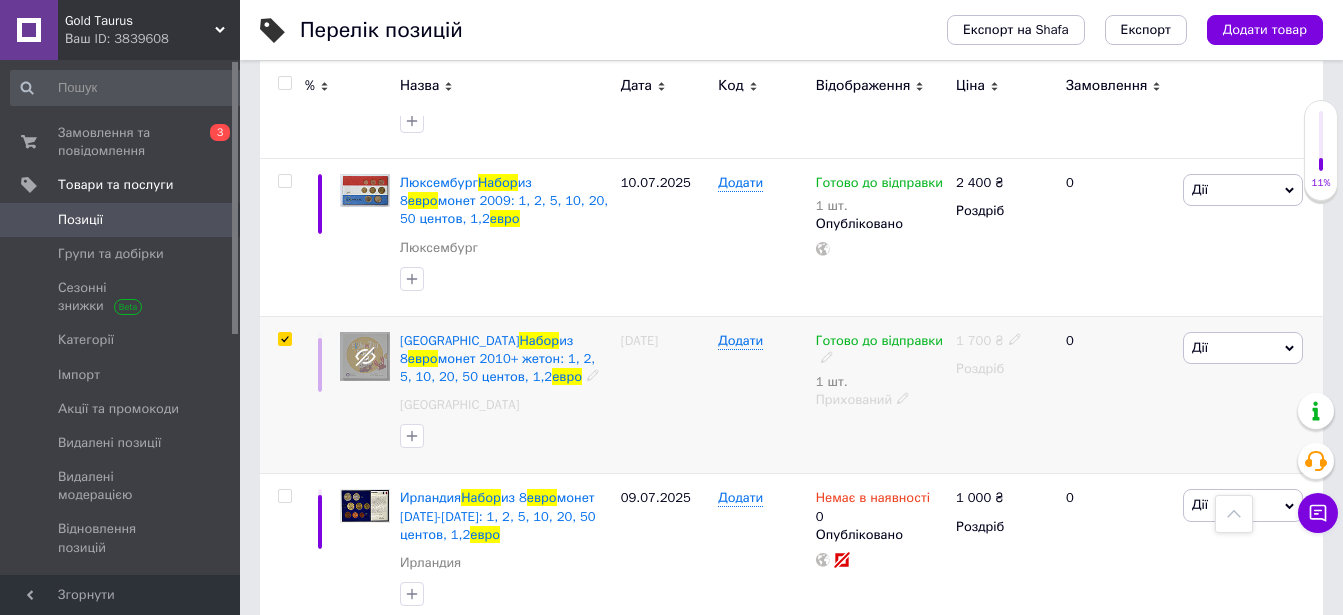 checkbox on "true" 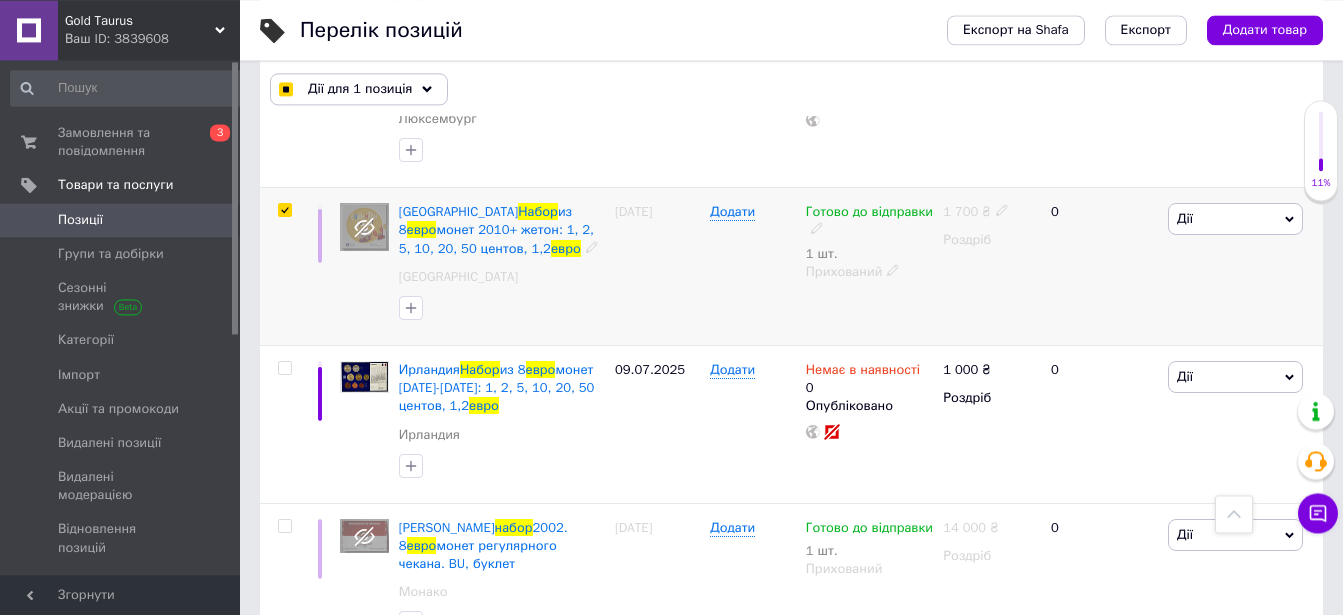 scroll, scrollTop: 4585, scrollLeft: 0, axis: vertical 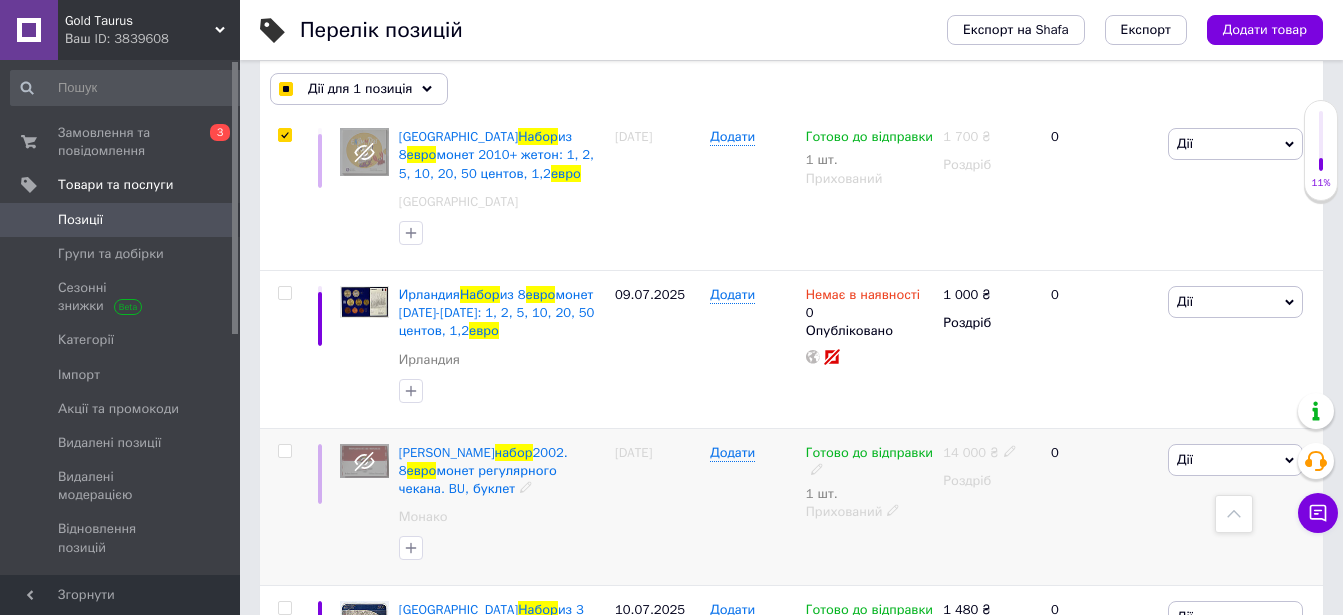 click at bounding box center [284, 451] 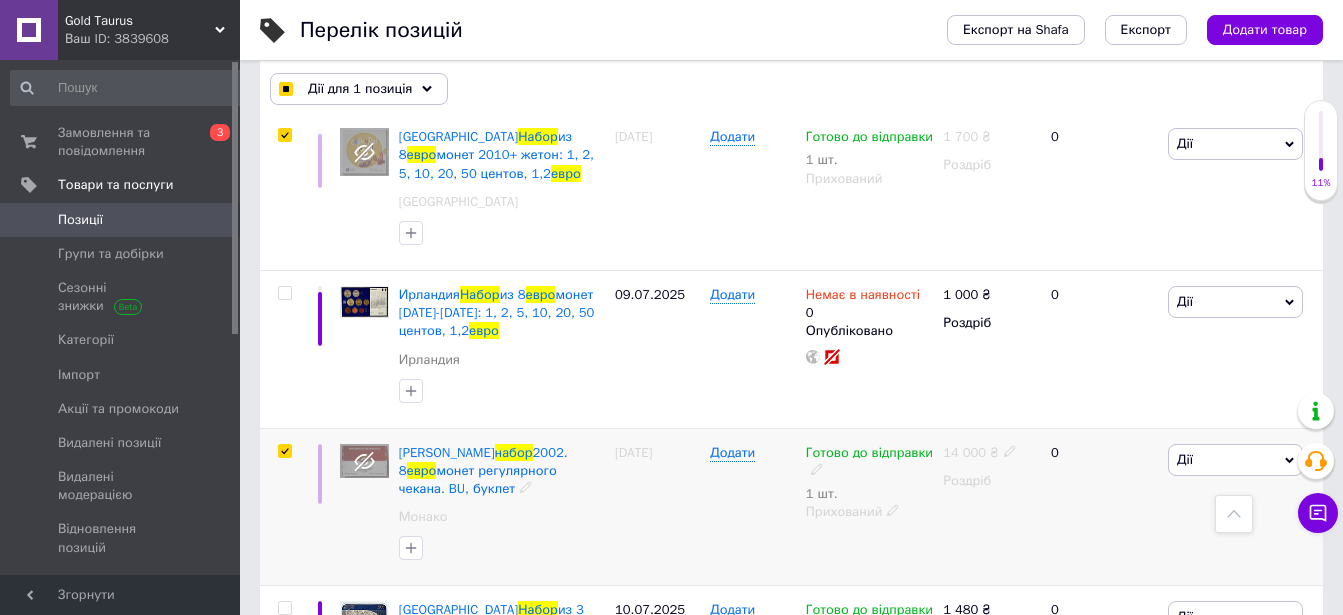 checkbox on "true" 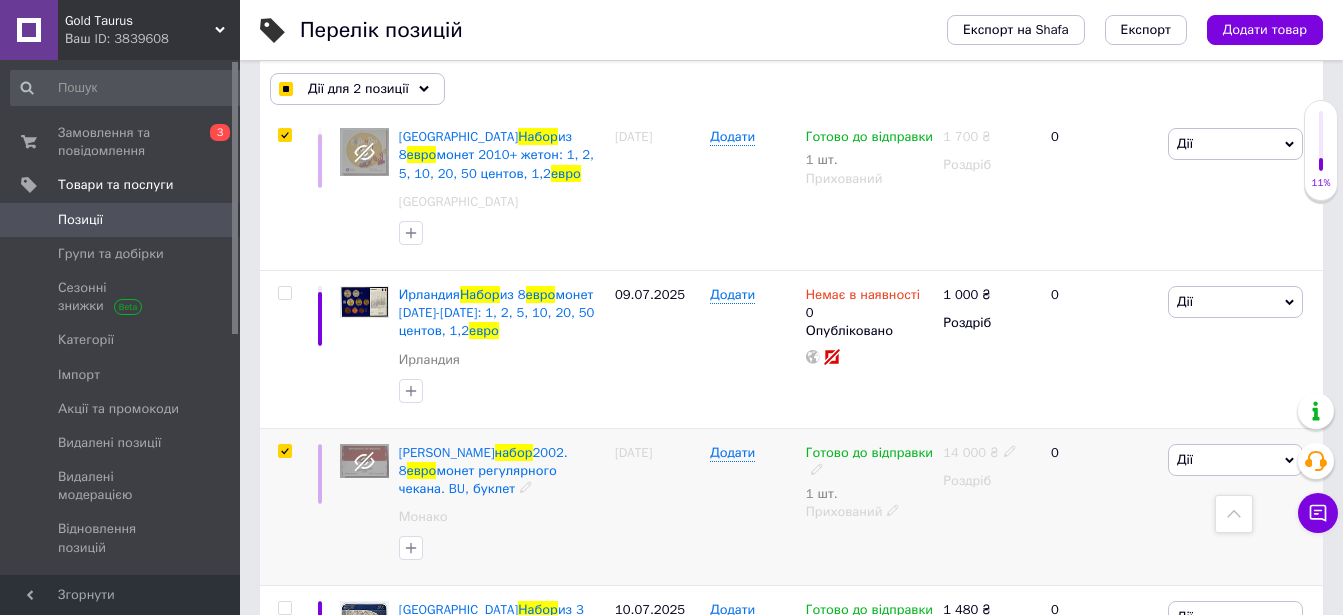 checkbox on "true" 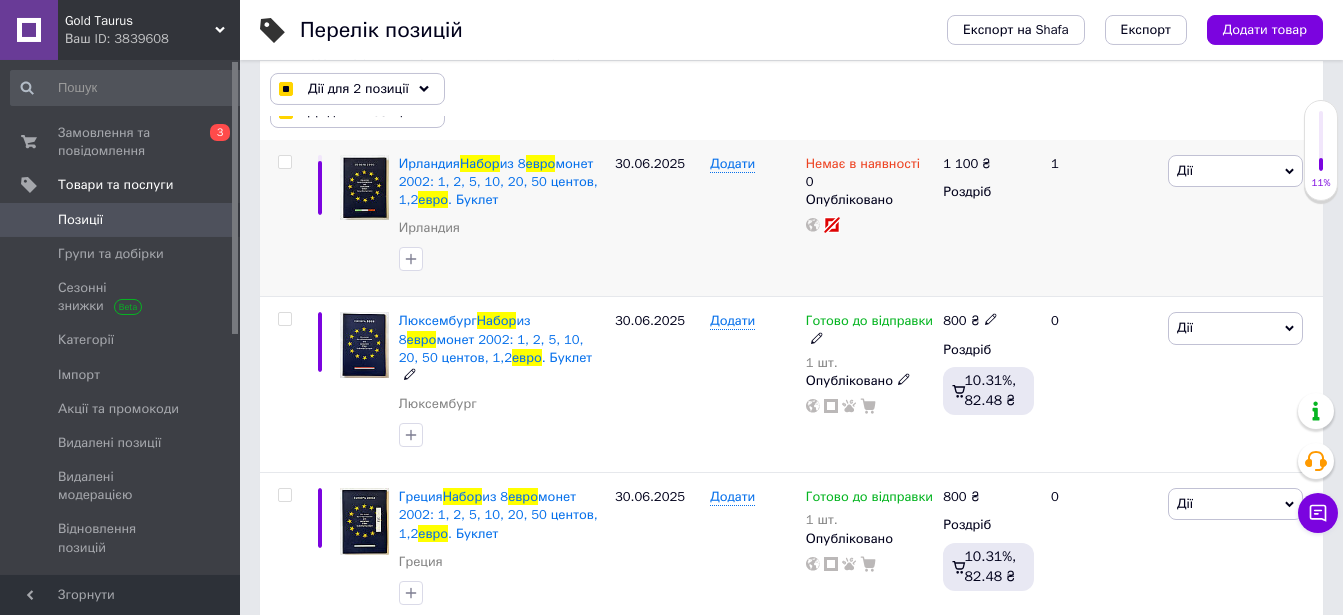 scroll, scrollTop: 301, scrollLeft: 0, axis: vertical 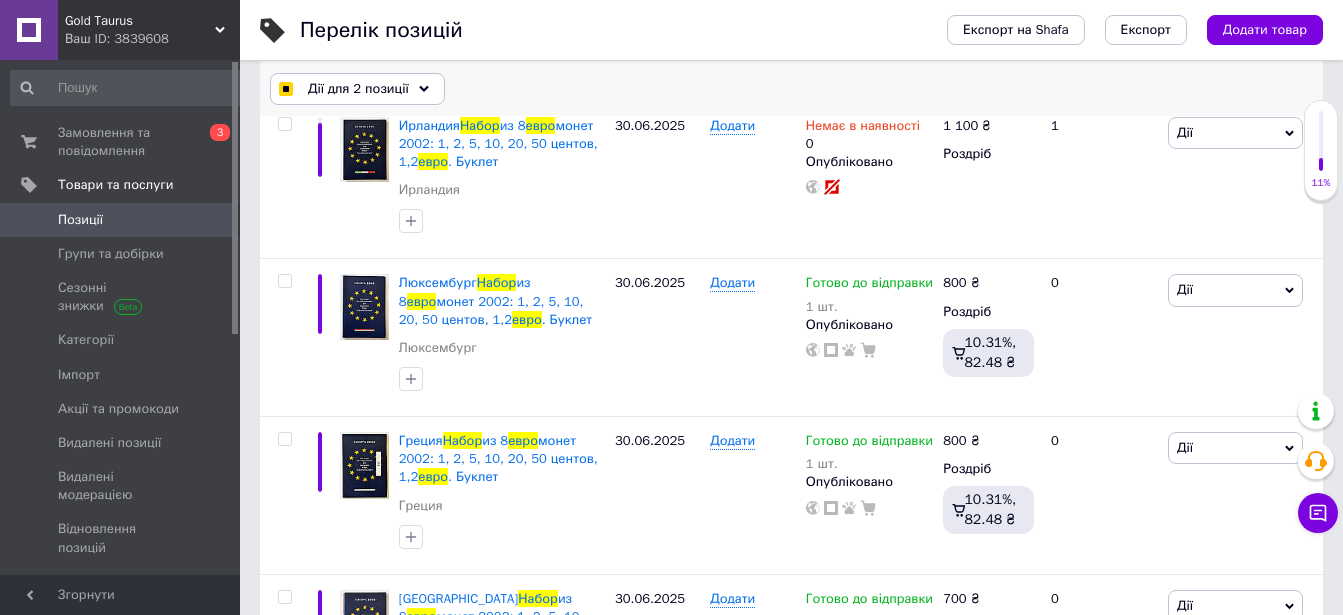click 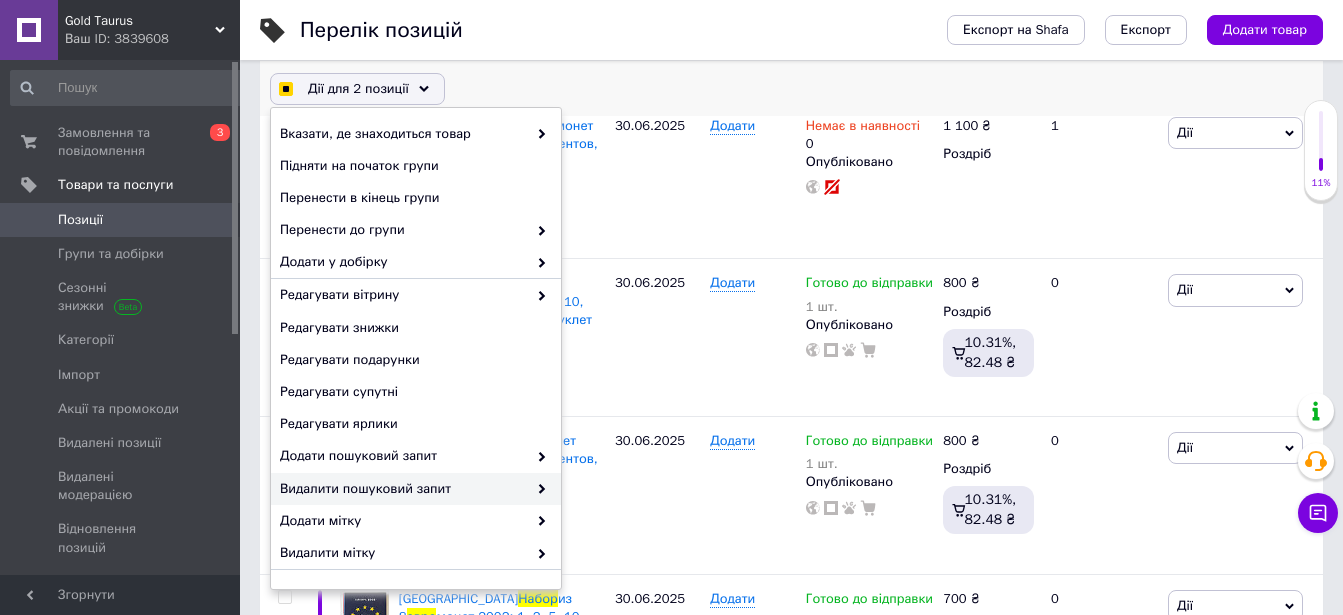 scroll, scrollTop: 204, scrollLeft: 0, axis: vertical 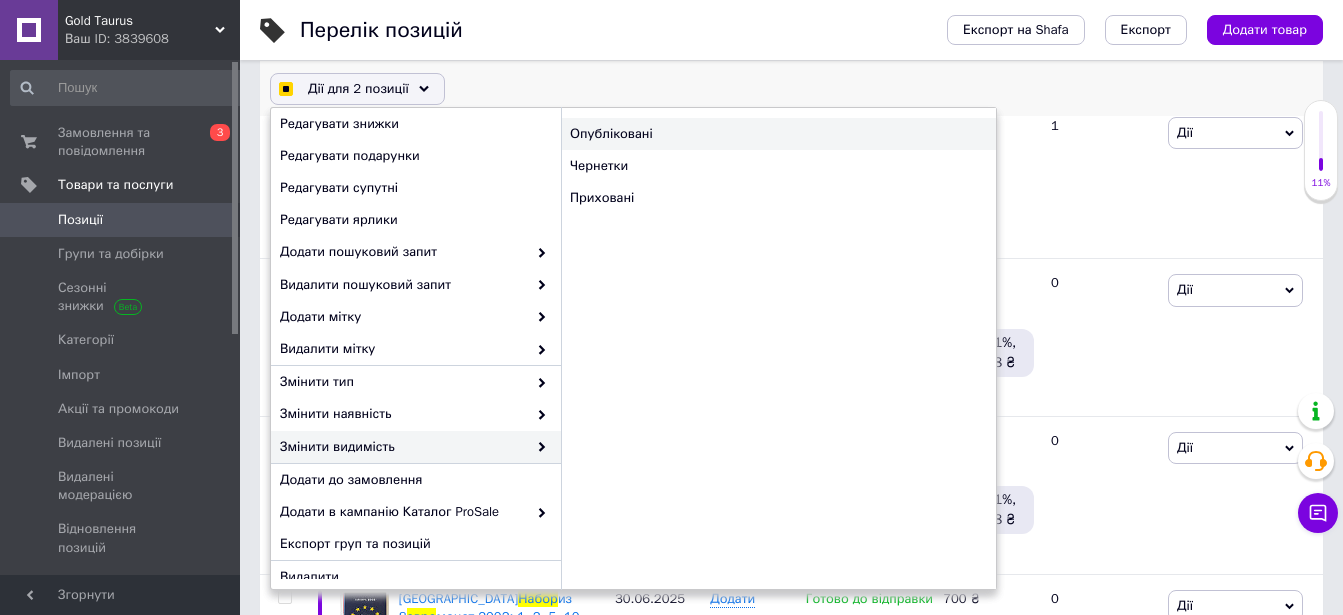 checkbox on "true" 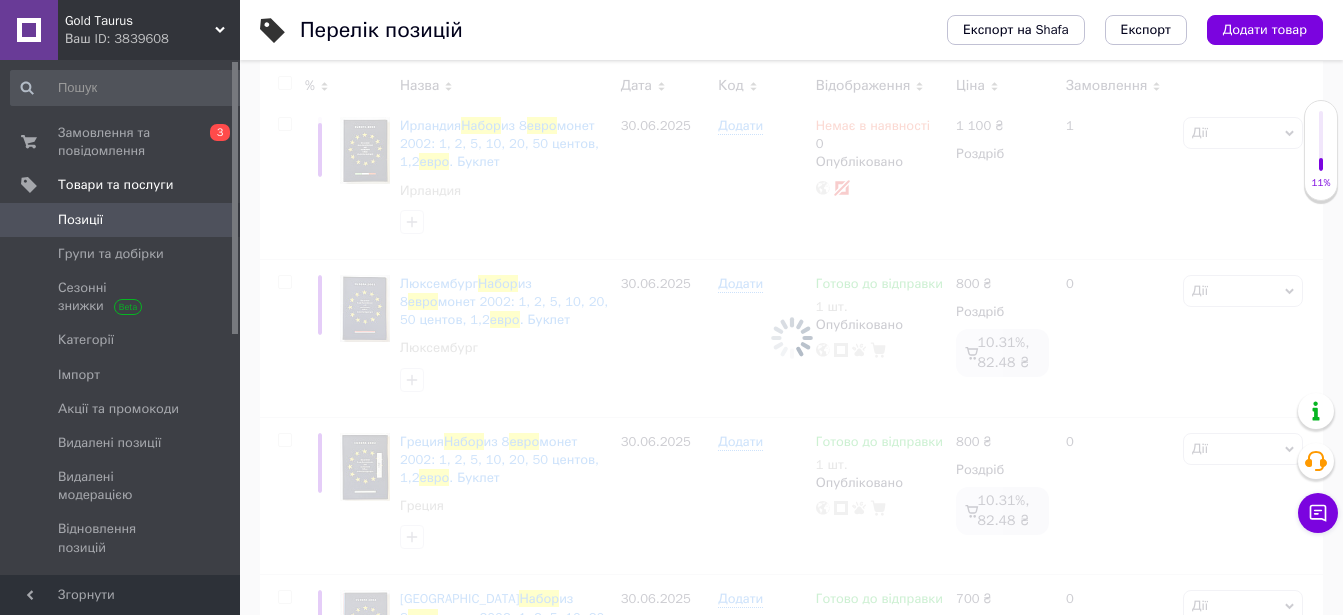 checkbox on "false" 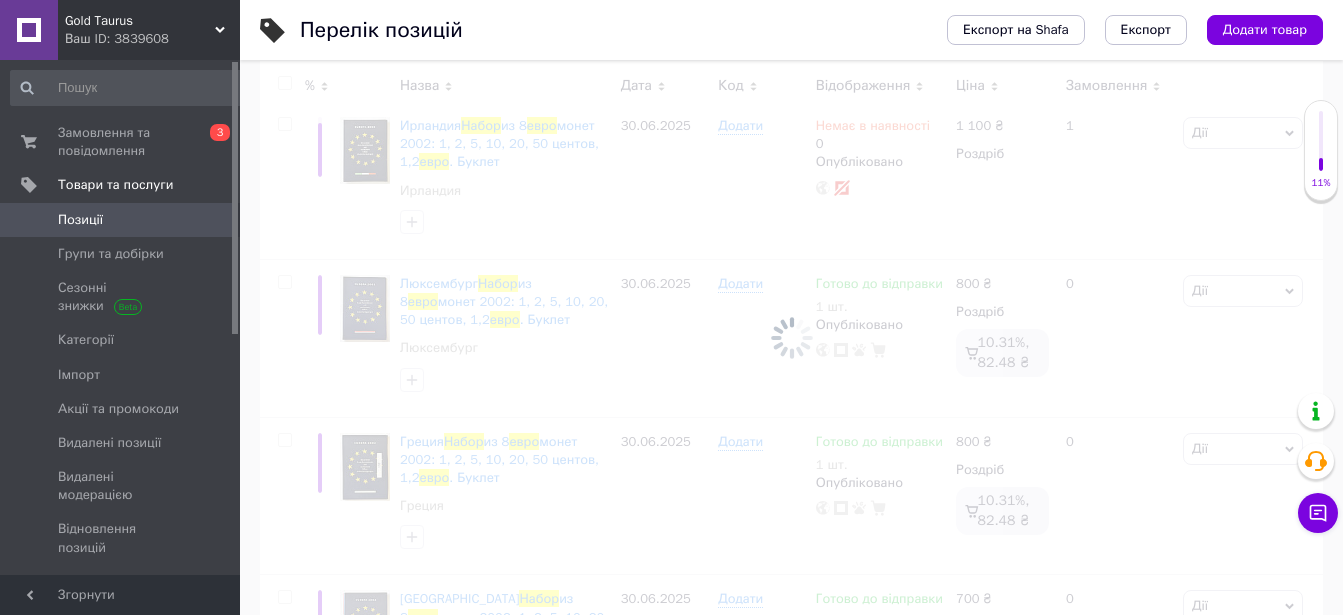 checkbox on "false" 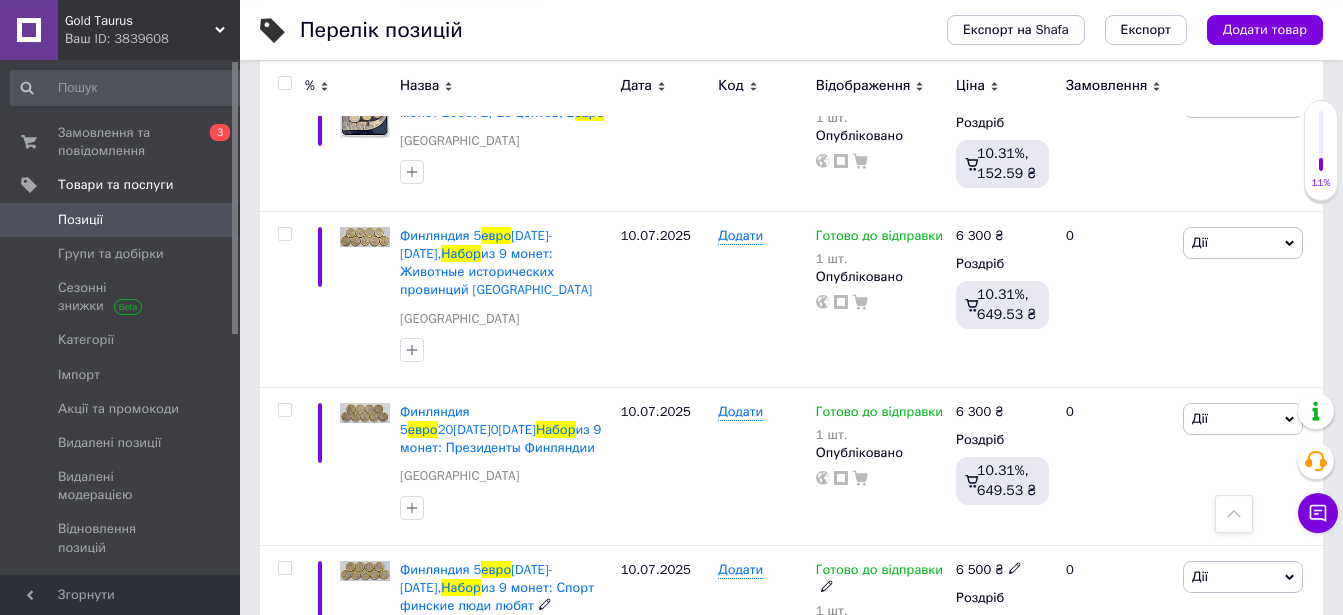 scroll, scrollTop: 8260, scrollLeft: 0, axis: vertical 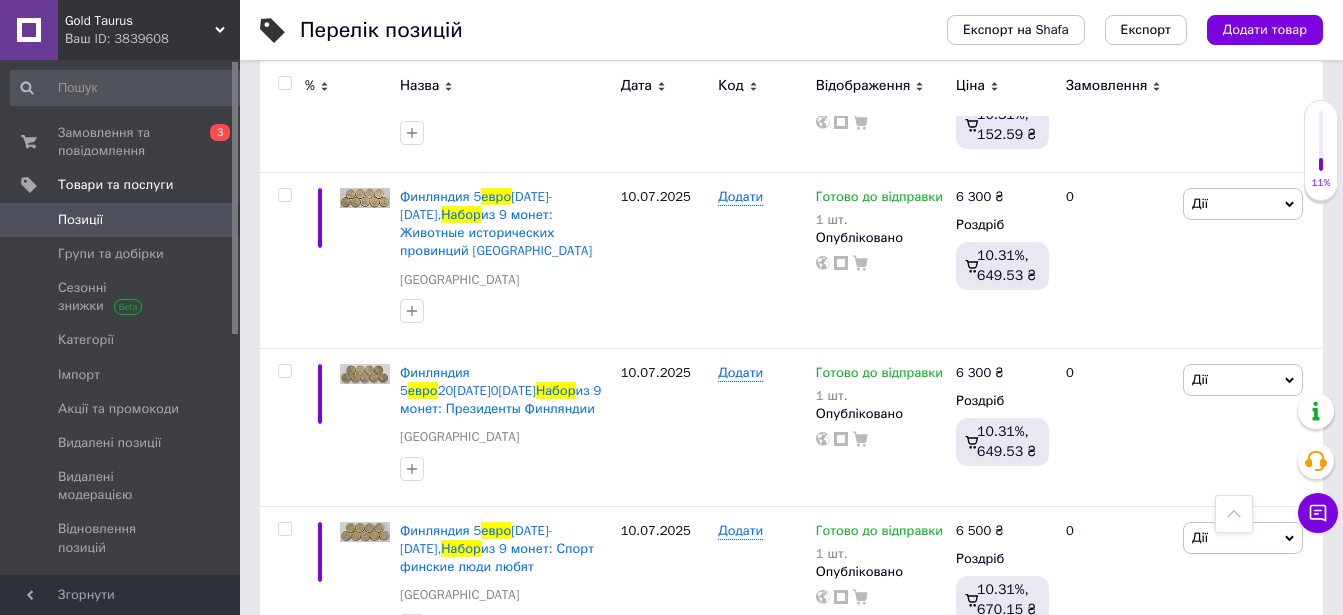 click 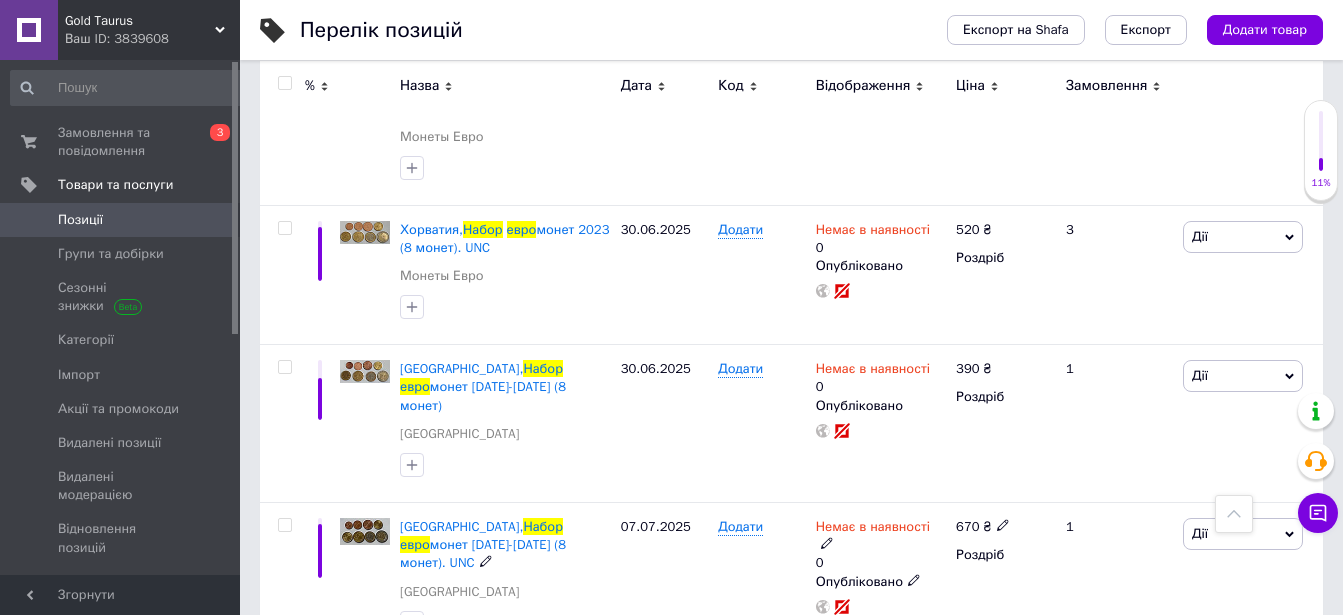 scroll, scrollTop: 5302, scrollLeft: 0, axis: vertical 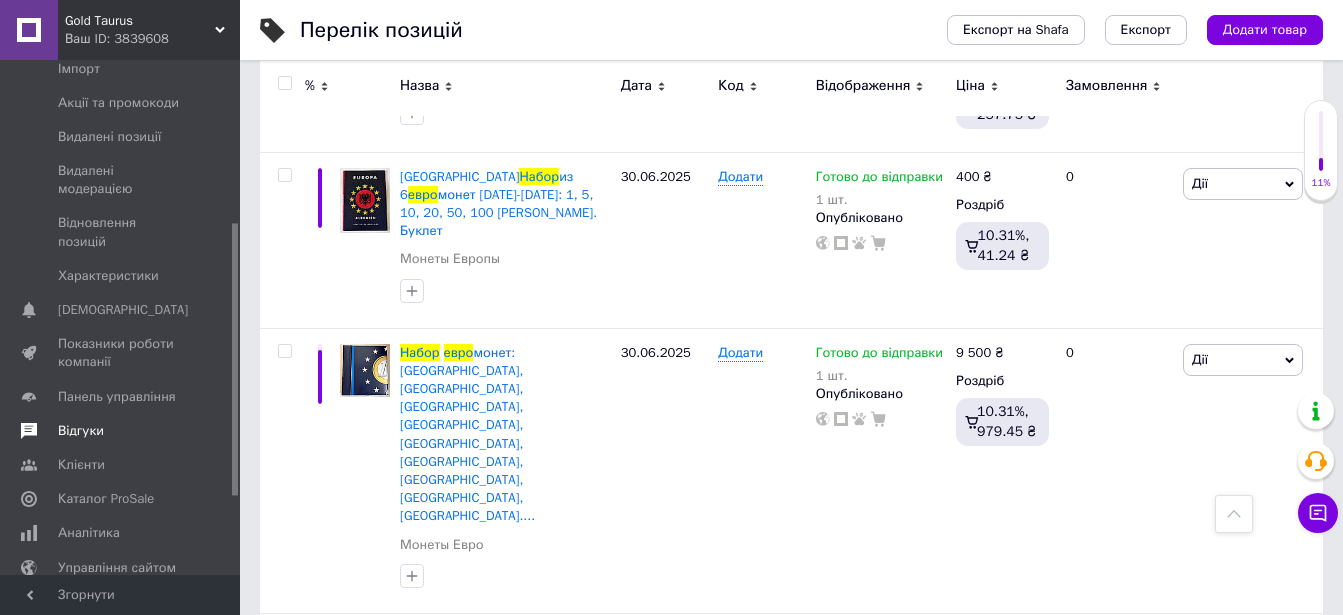 click on "Відгуки" at bounding box center (81, 431) 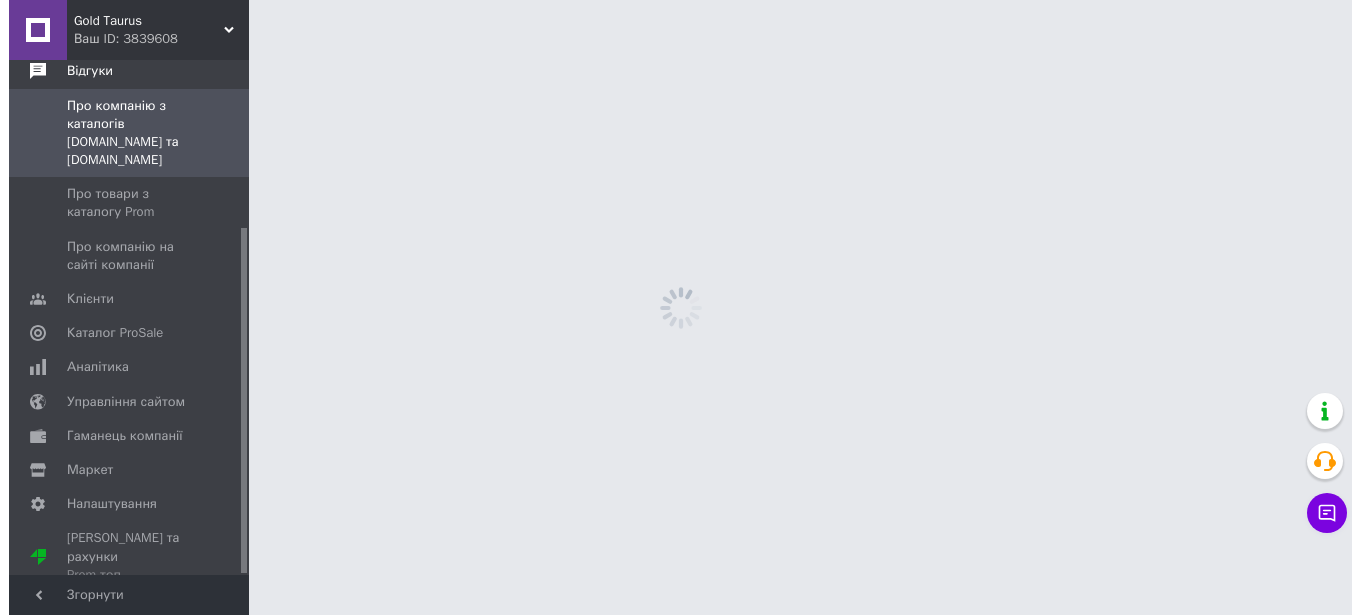 scroll, scrollTop: 0, scrollLeft: 0, axis: both 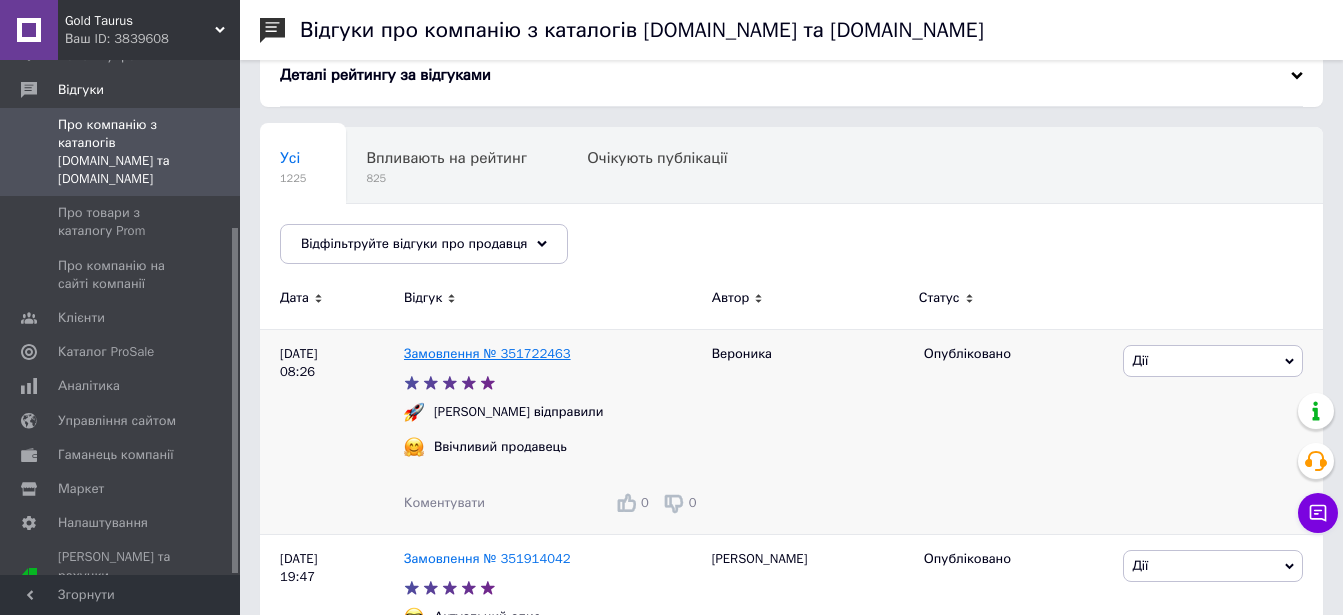 click on "Замовлення № 351722463" at bounding box center (487, 353) 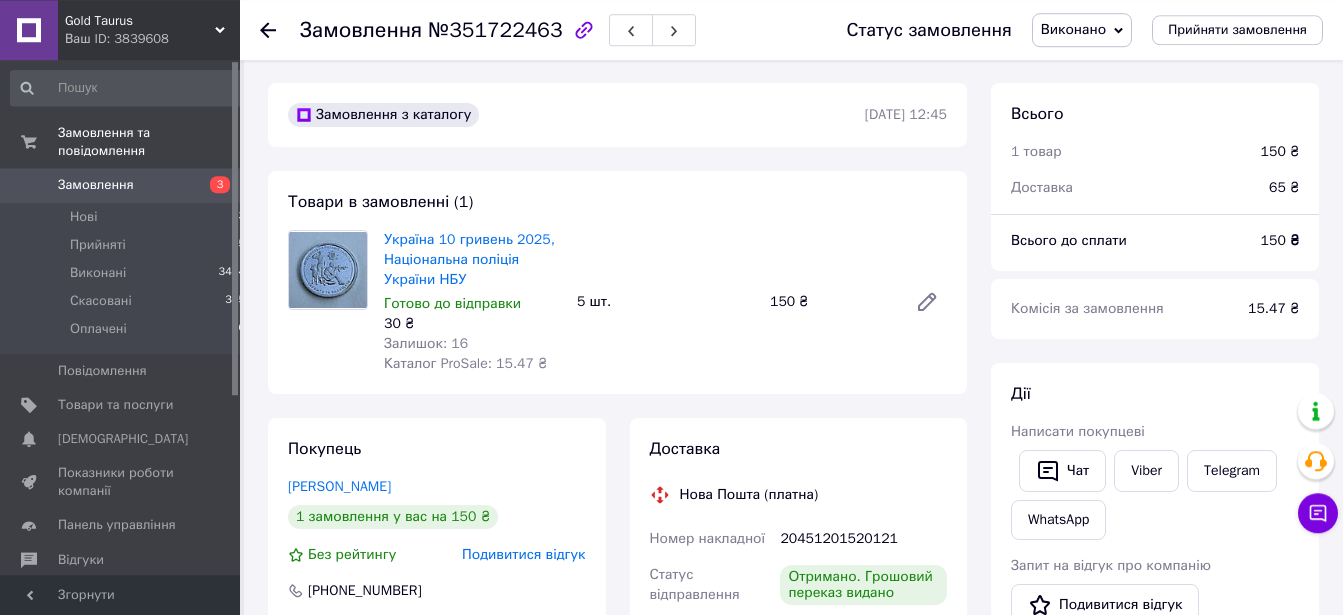 scroll, scrollTop: 0, scrollLeft: 0, axis: both 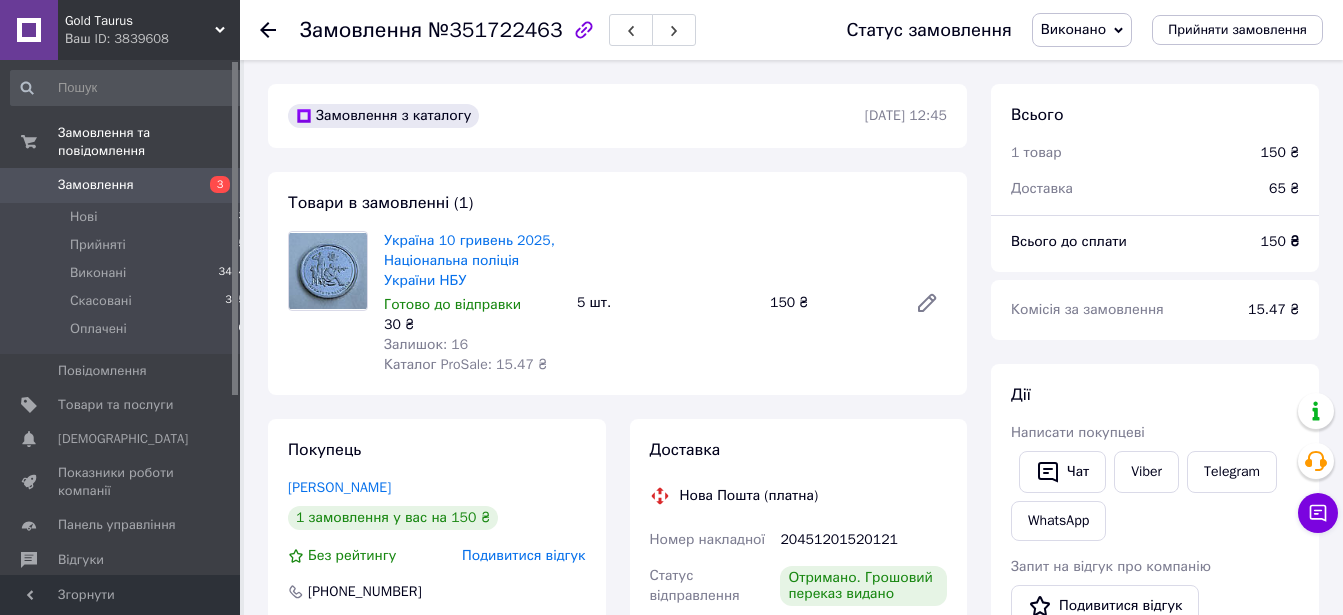 click 